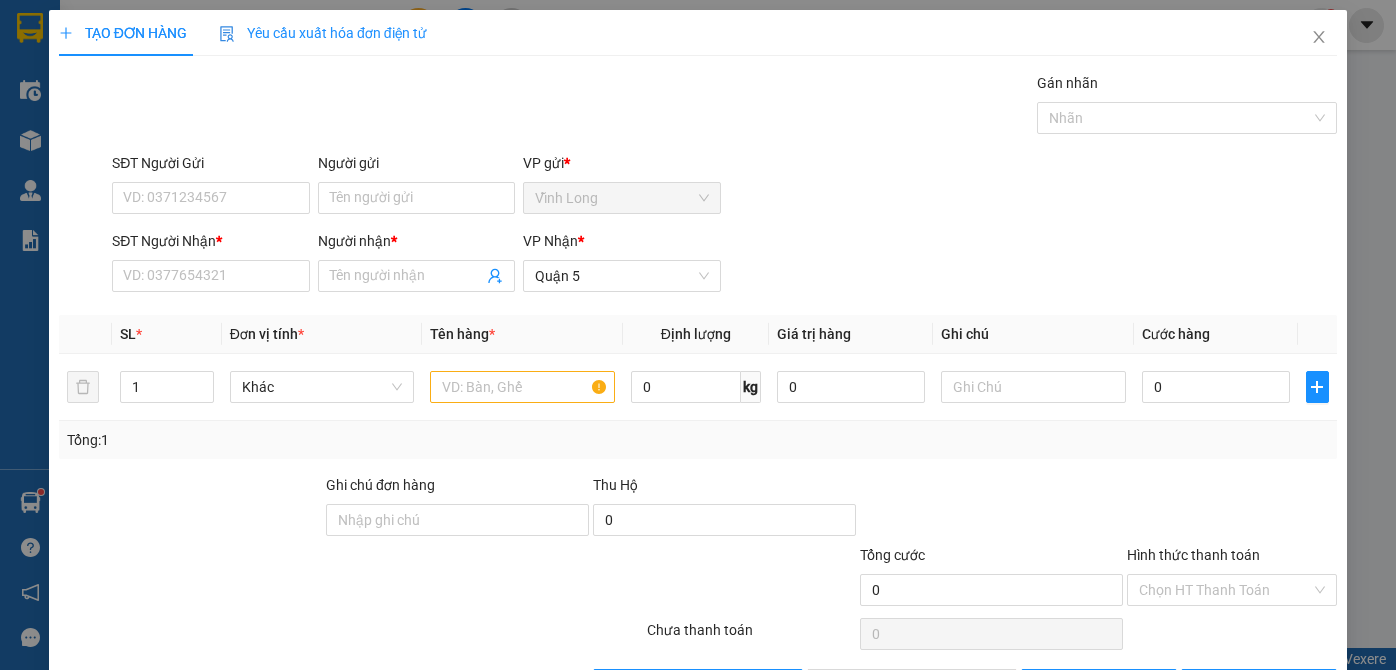scroll, scrollTop: 0, scrollLeft: 0, axis: both 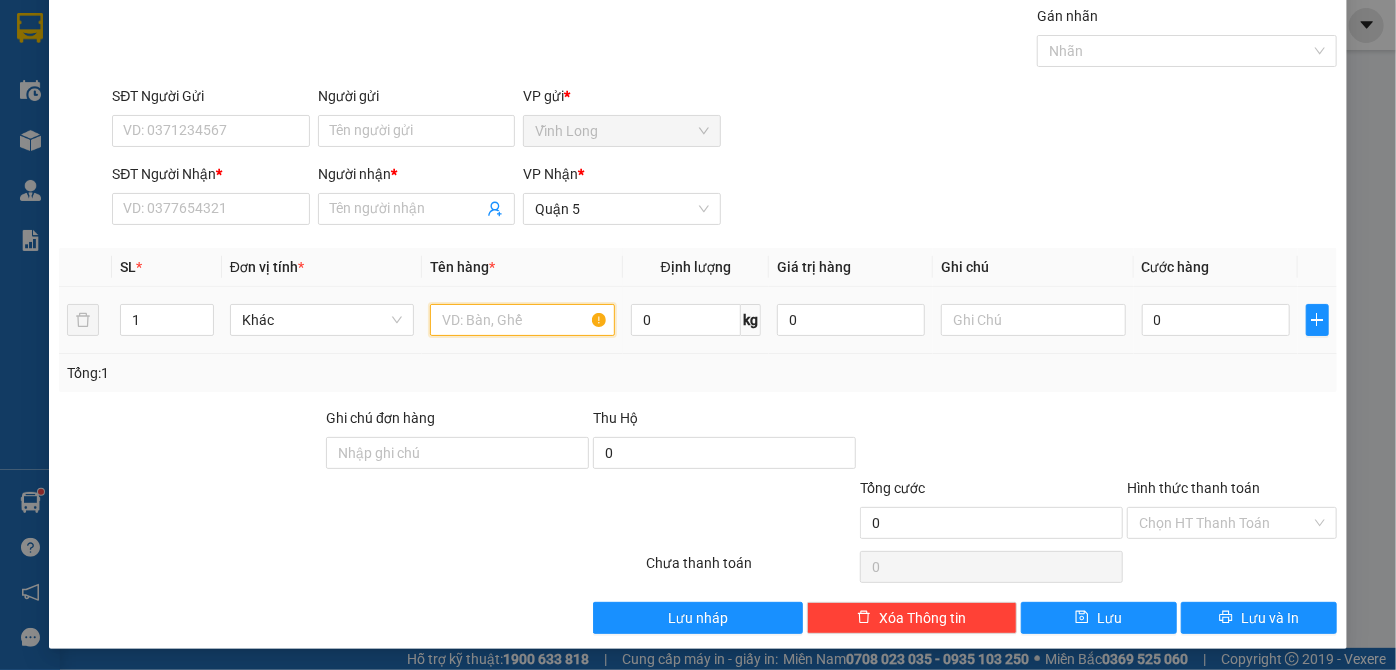 click at bounding box center [522, 320] 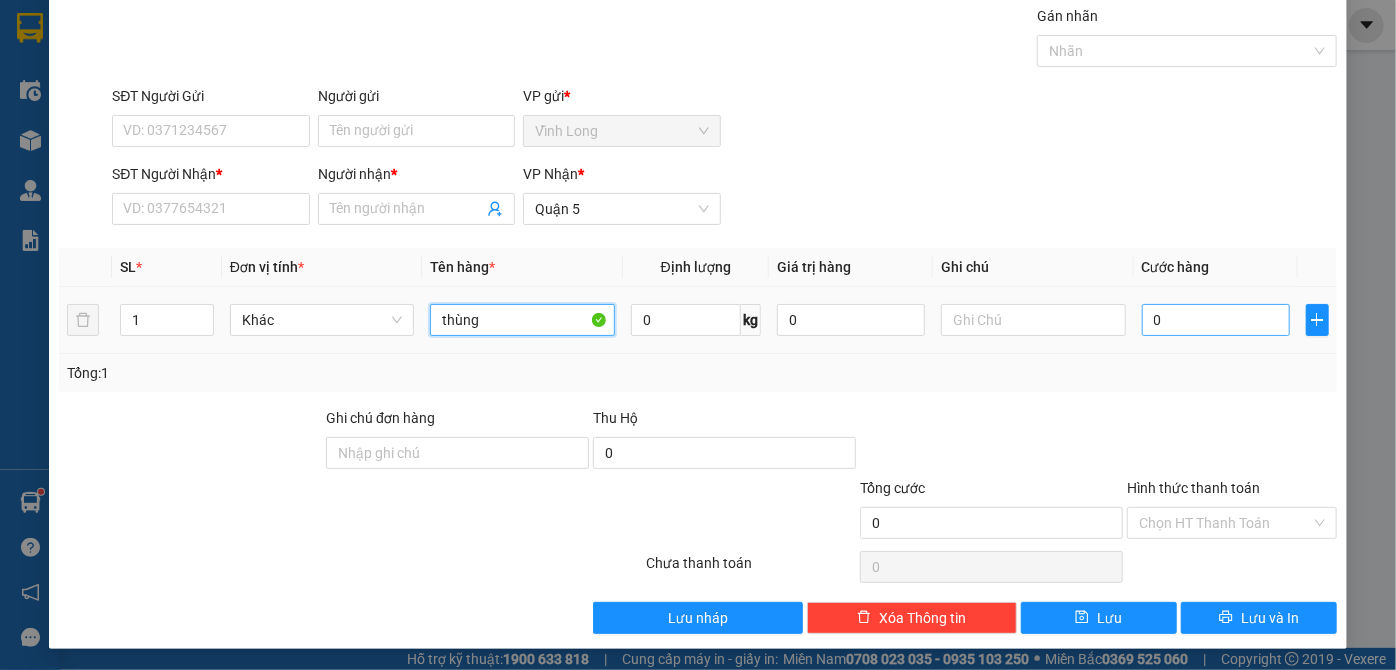 type on "thùng" 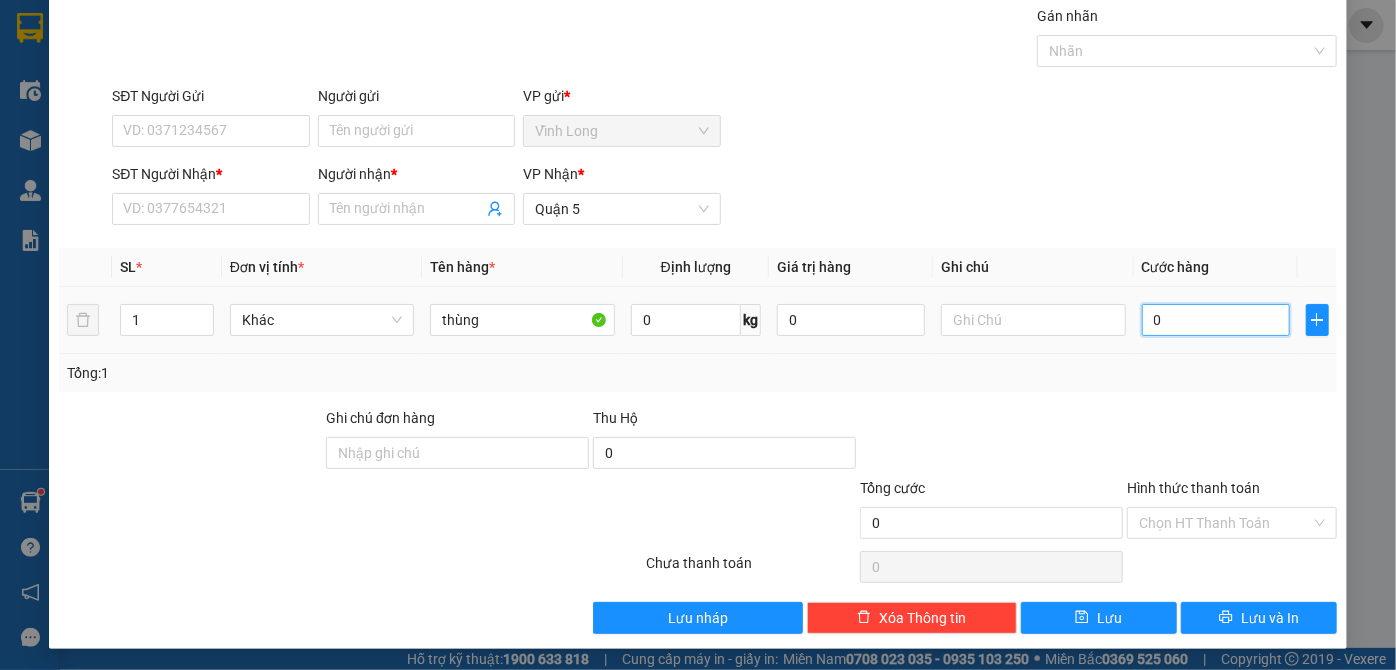 click on "0" at bounding box center (1216, 320) 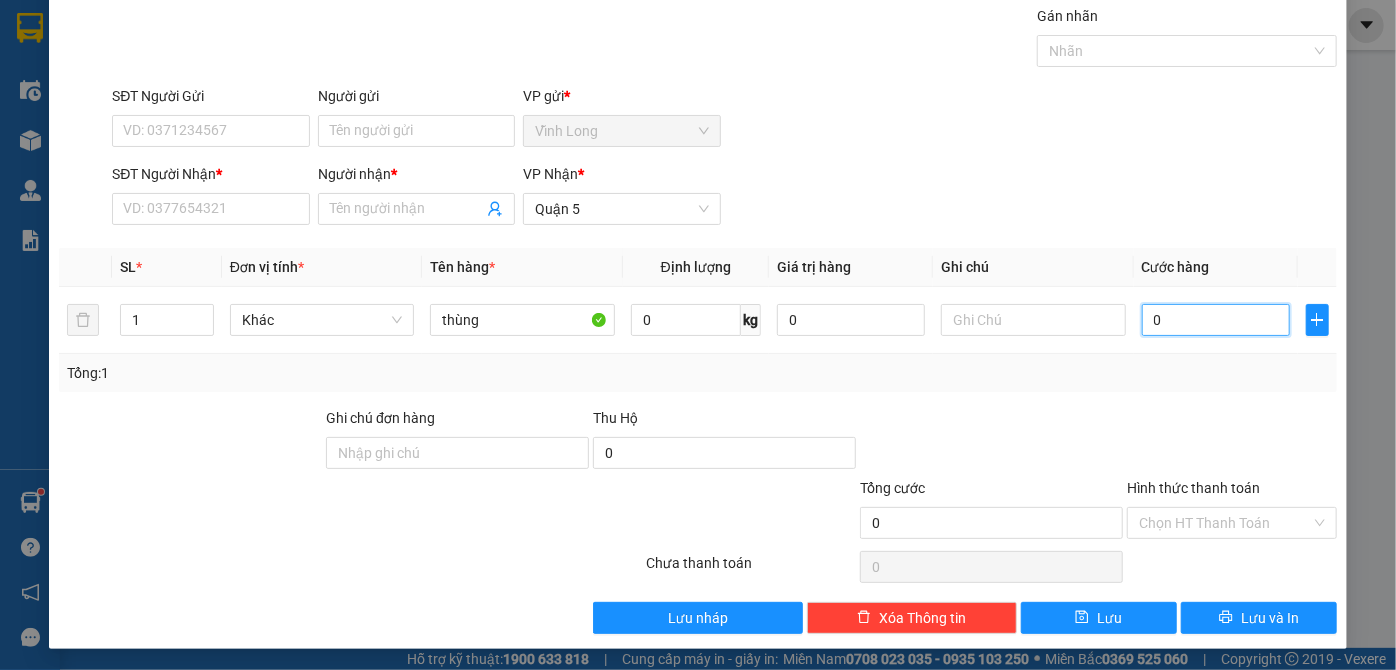 type on "3" 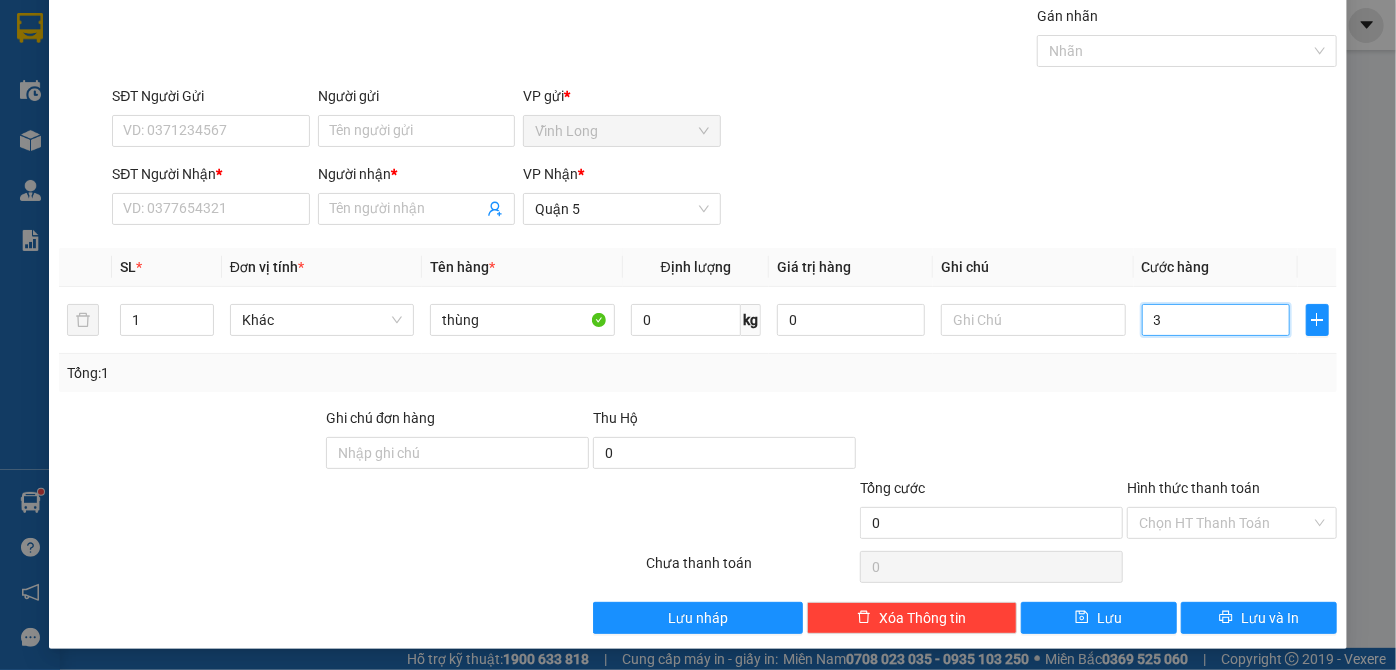 type on "3" 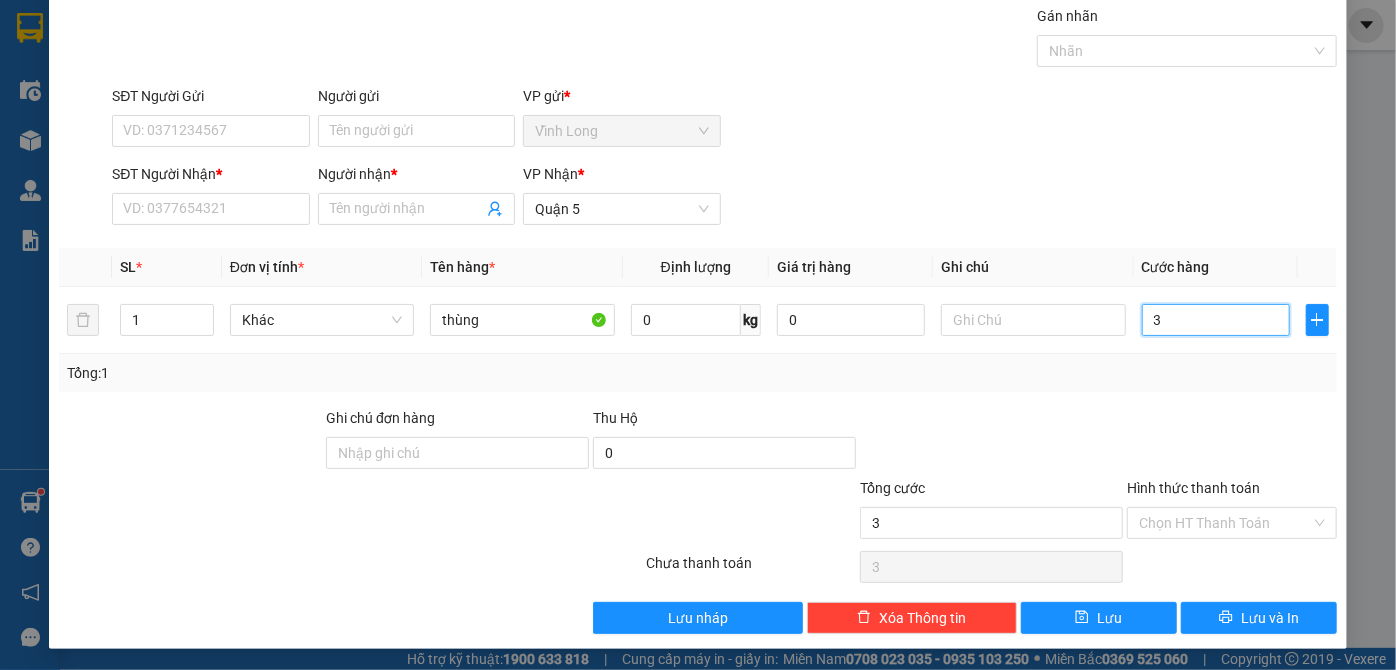 type on "36" 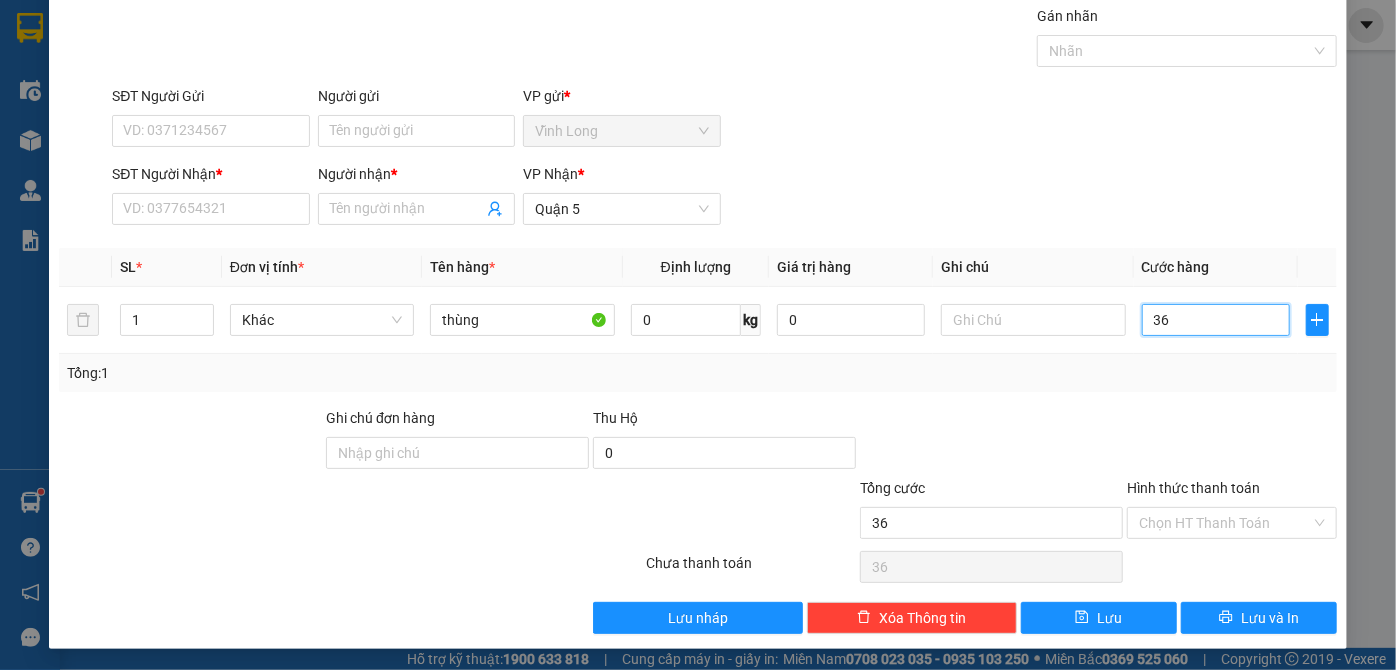 type on "360" 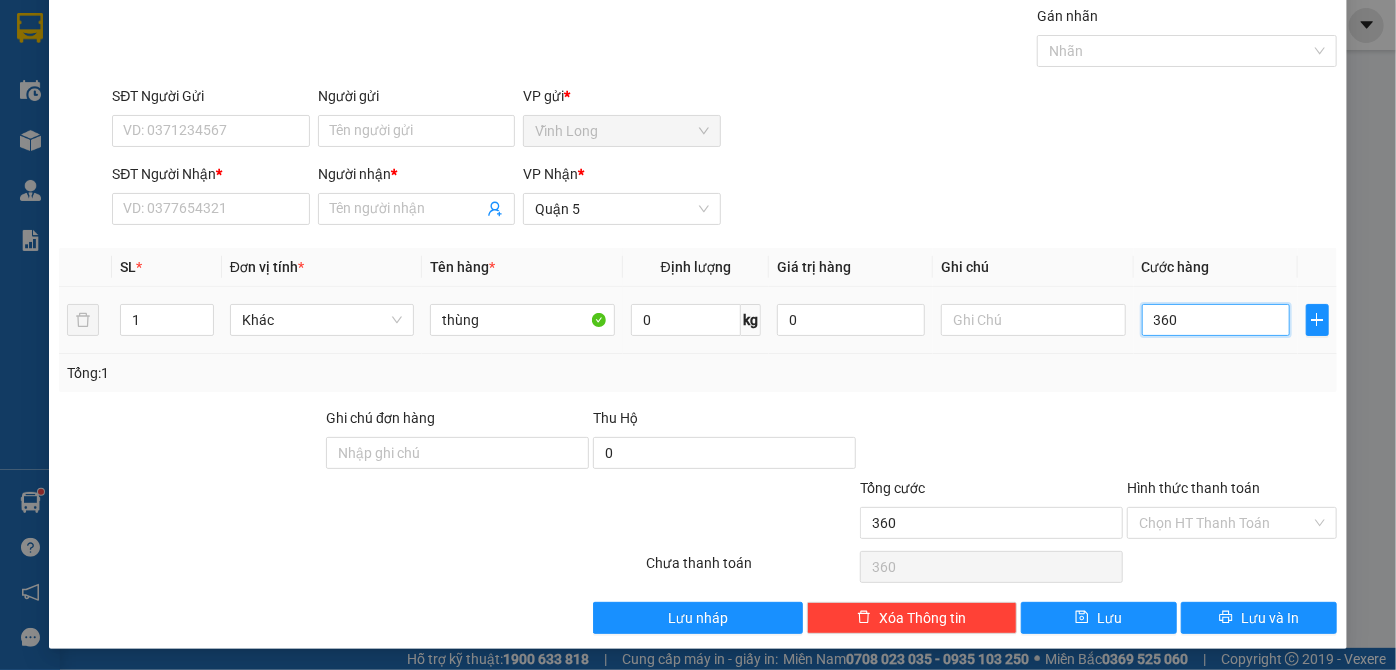 click on "360" at bounding box center (1216, 320) 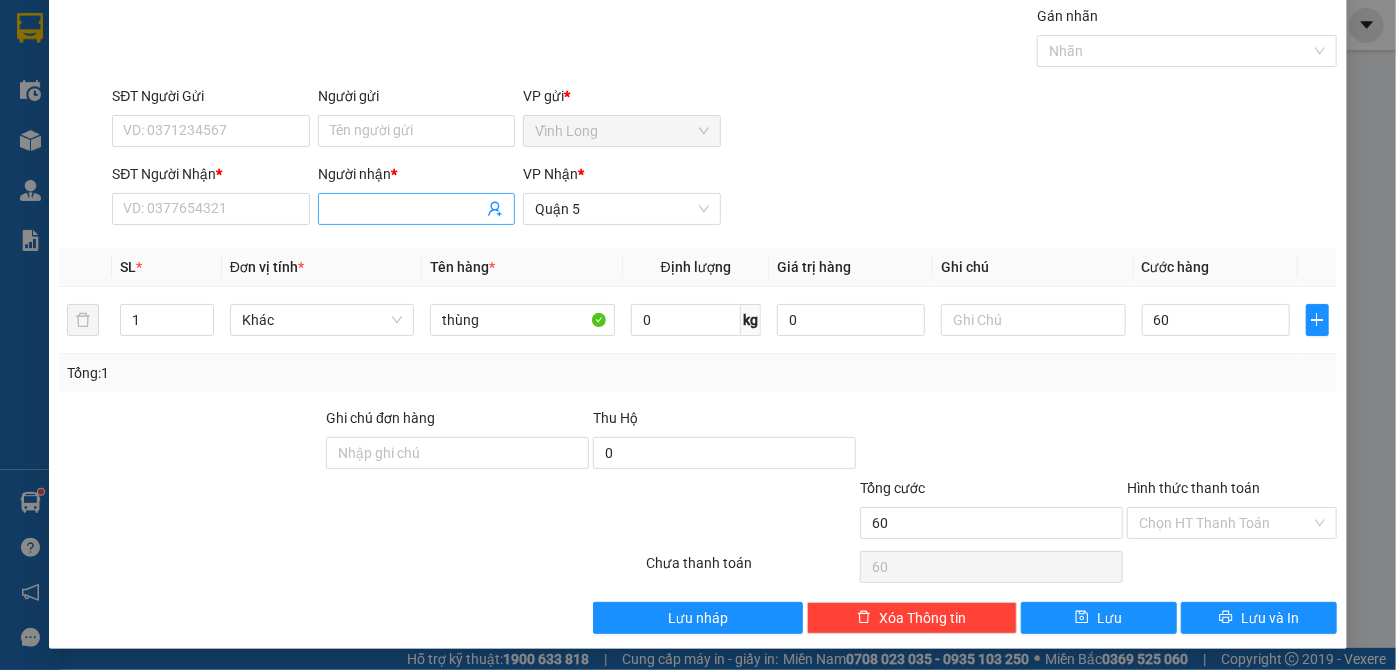 type on "60.000" 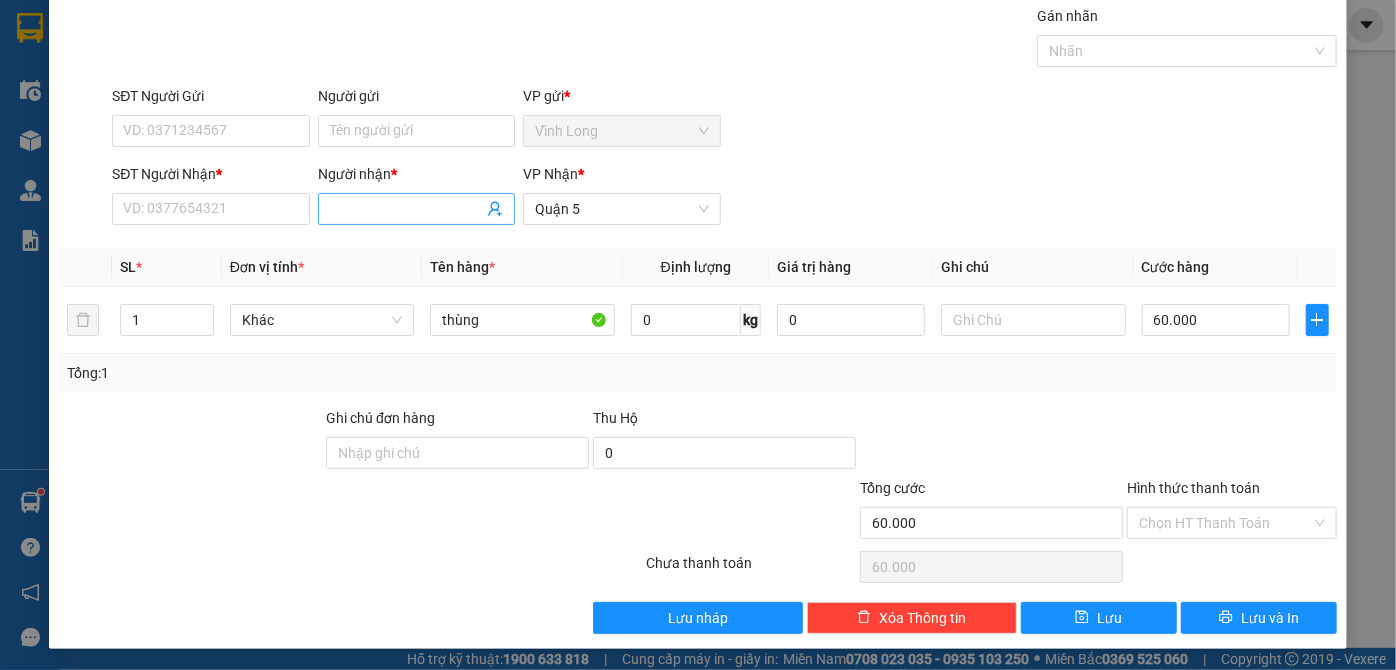 click on "Người nhận  *" at bounding box center (406, 209) 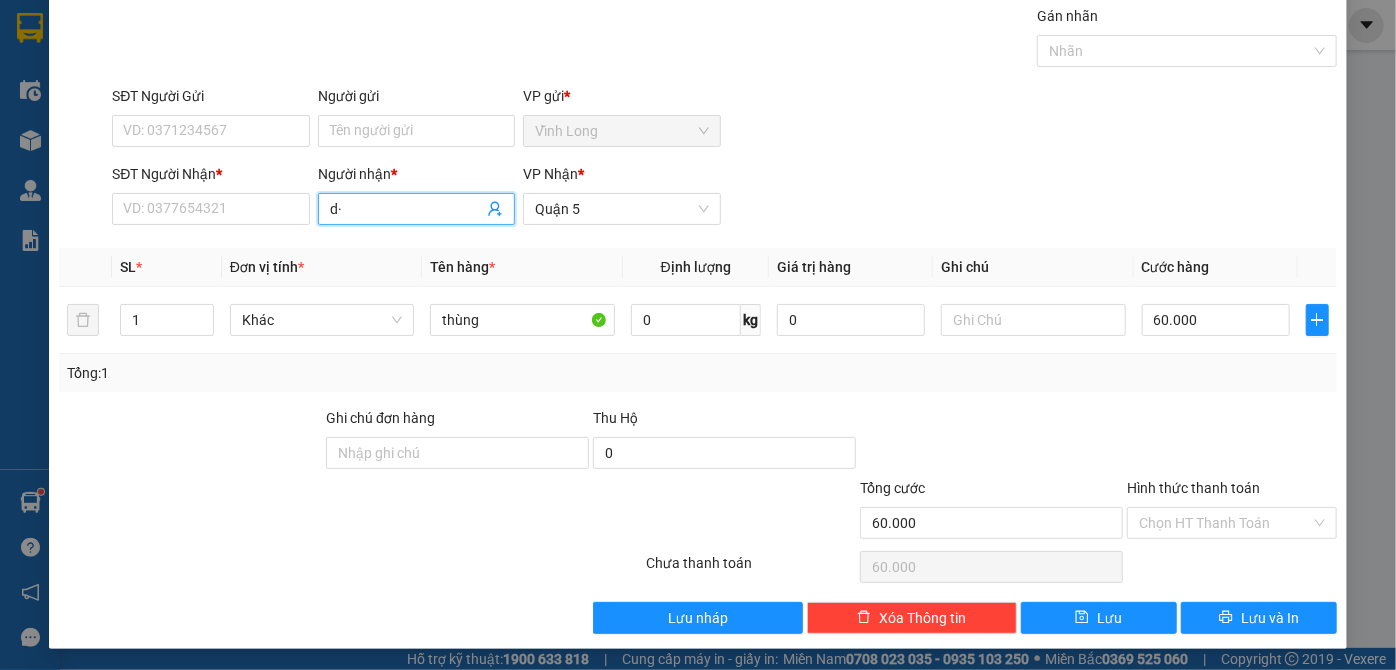 type on "d" 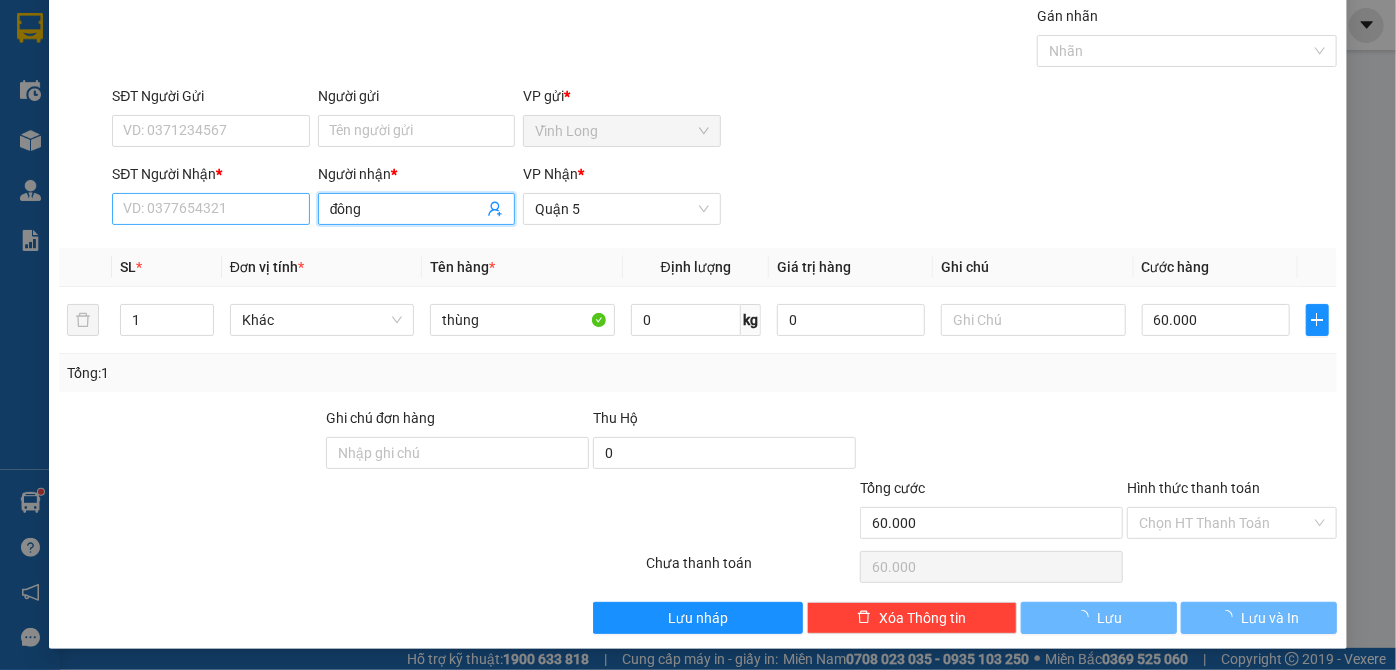 type on "đông" 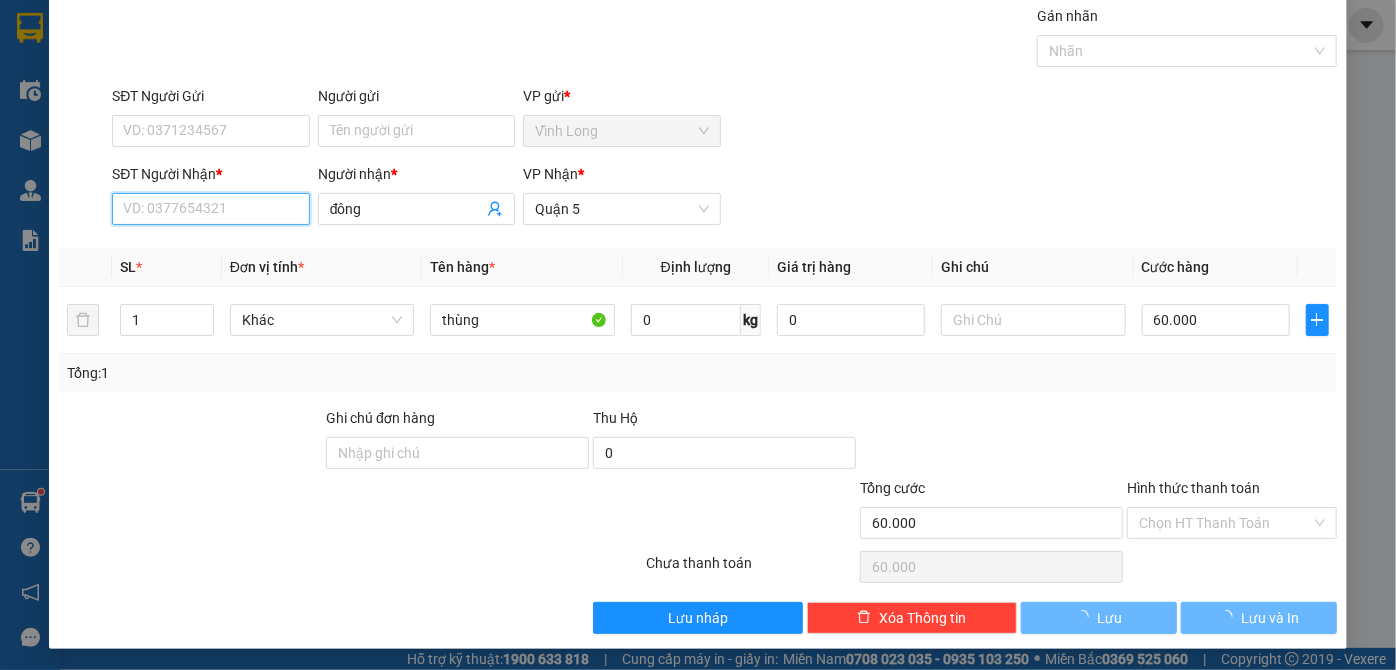 click on "SĐT Người Nhận  *" at bounding box center (210, 209) 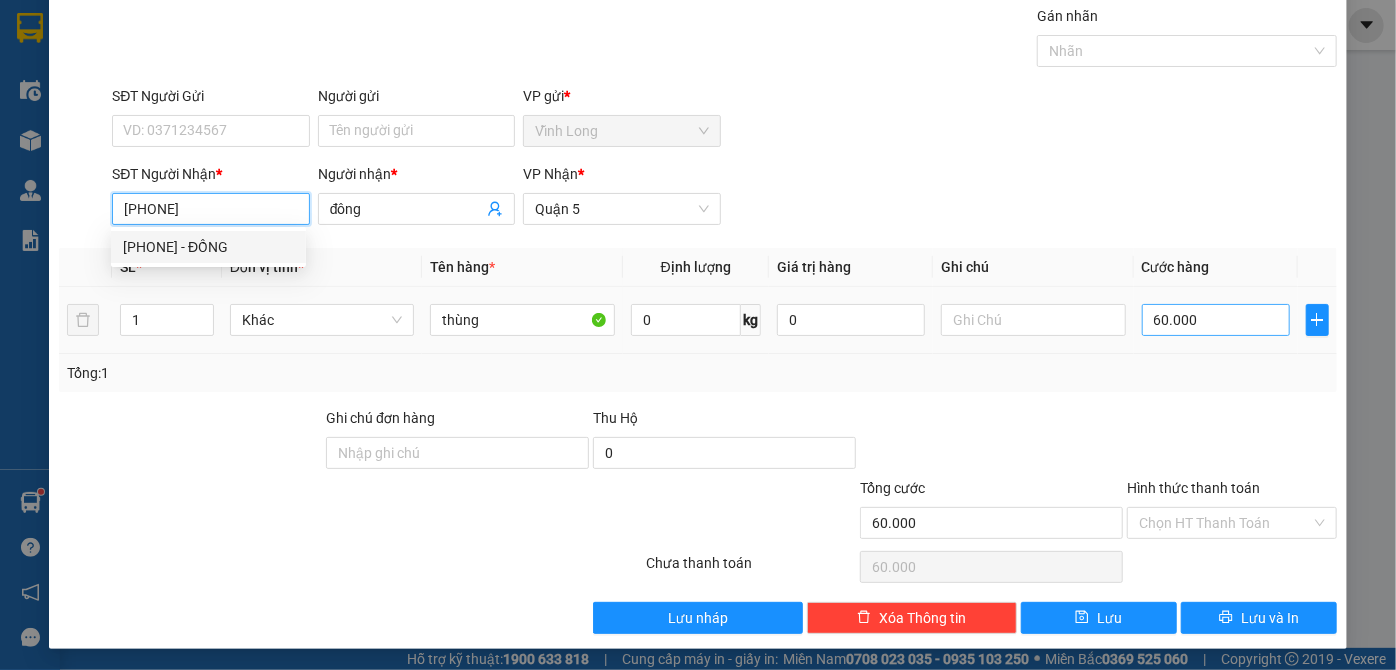 type on "[PHONE]" 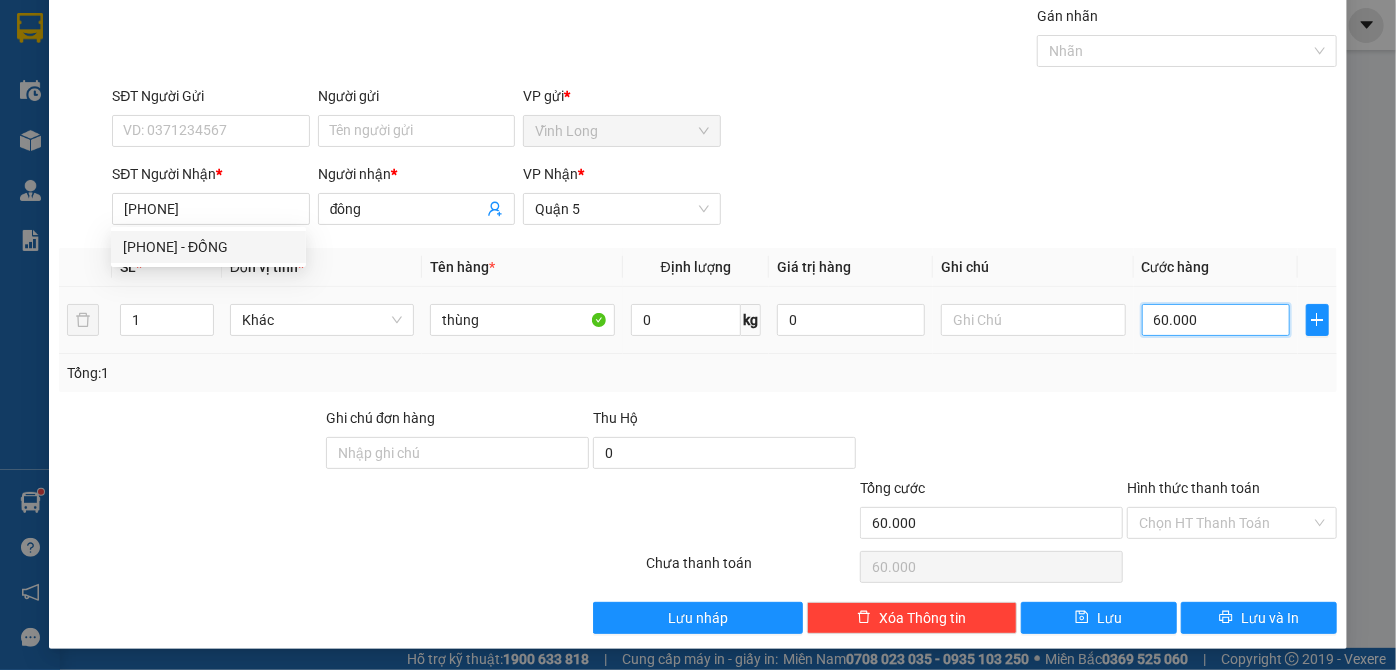 click on "60.000" at bounding box center (1216, 320) 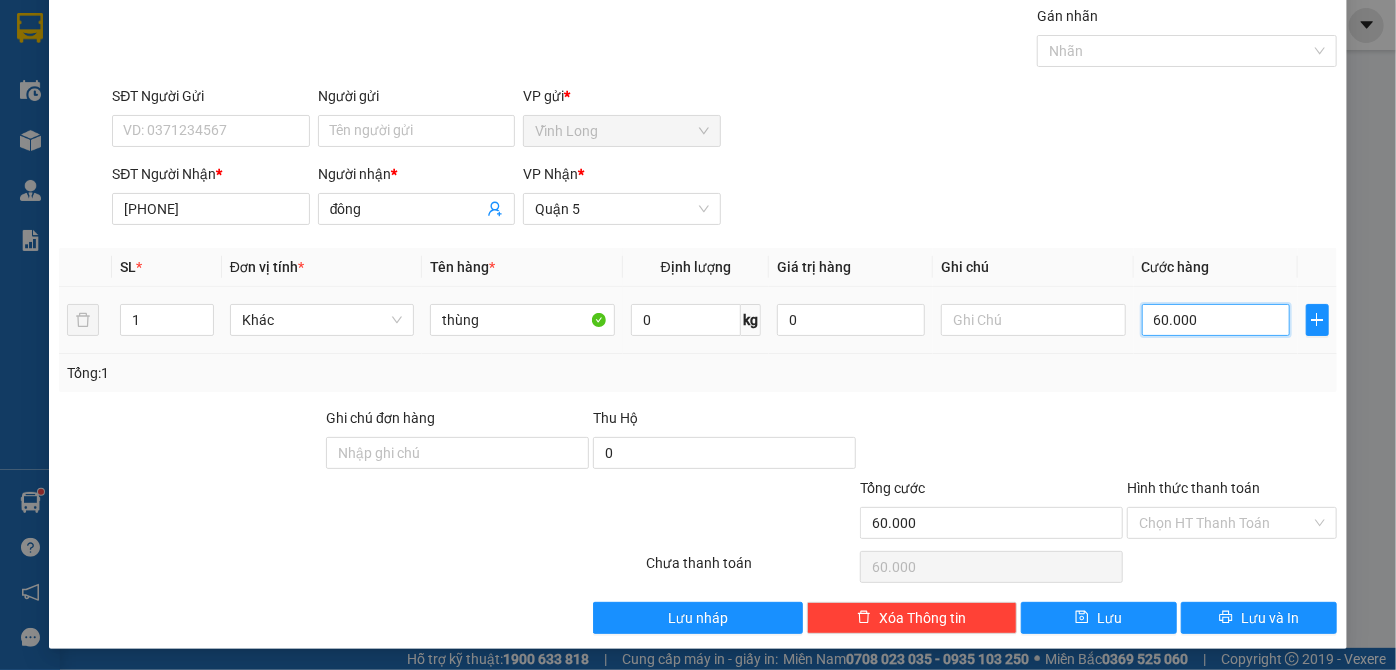 type on "3" 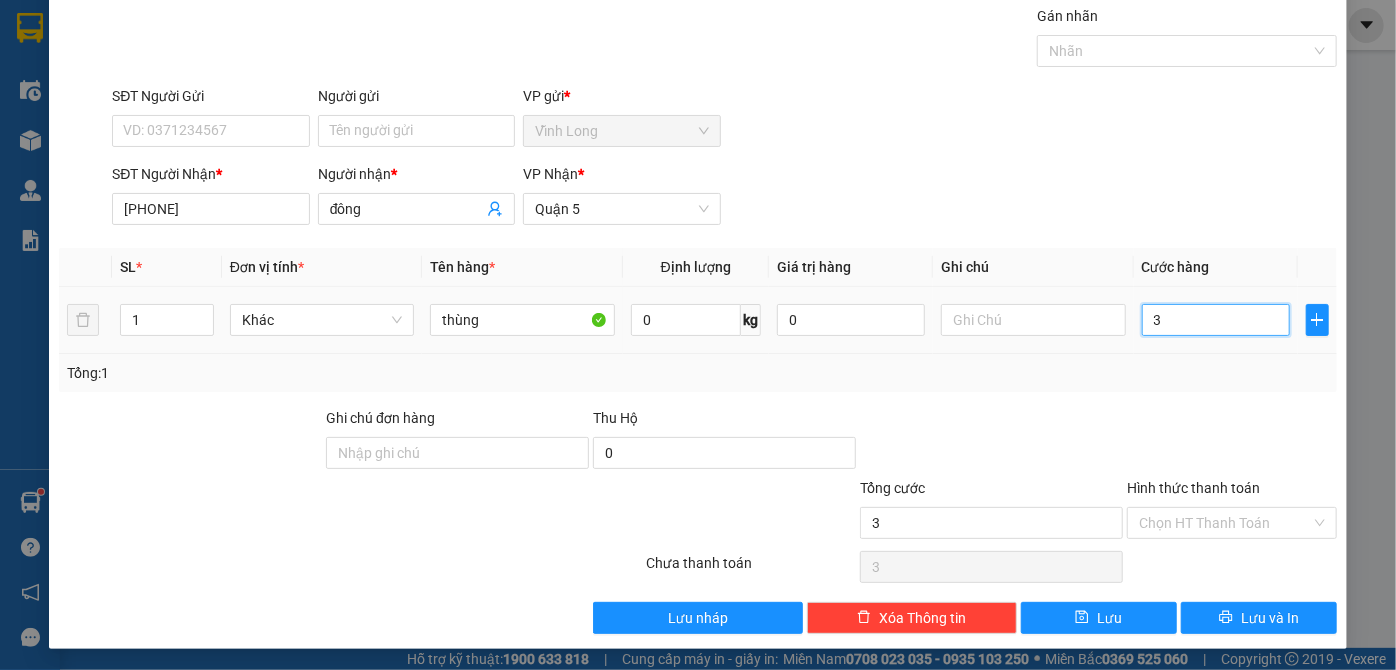 type on "30" 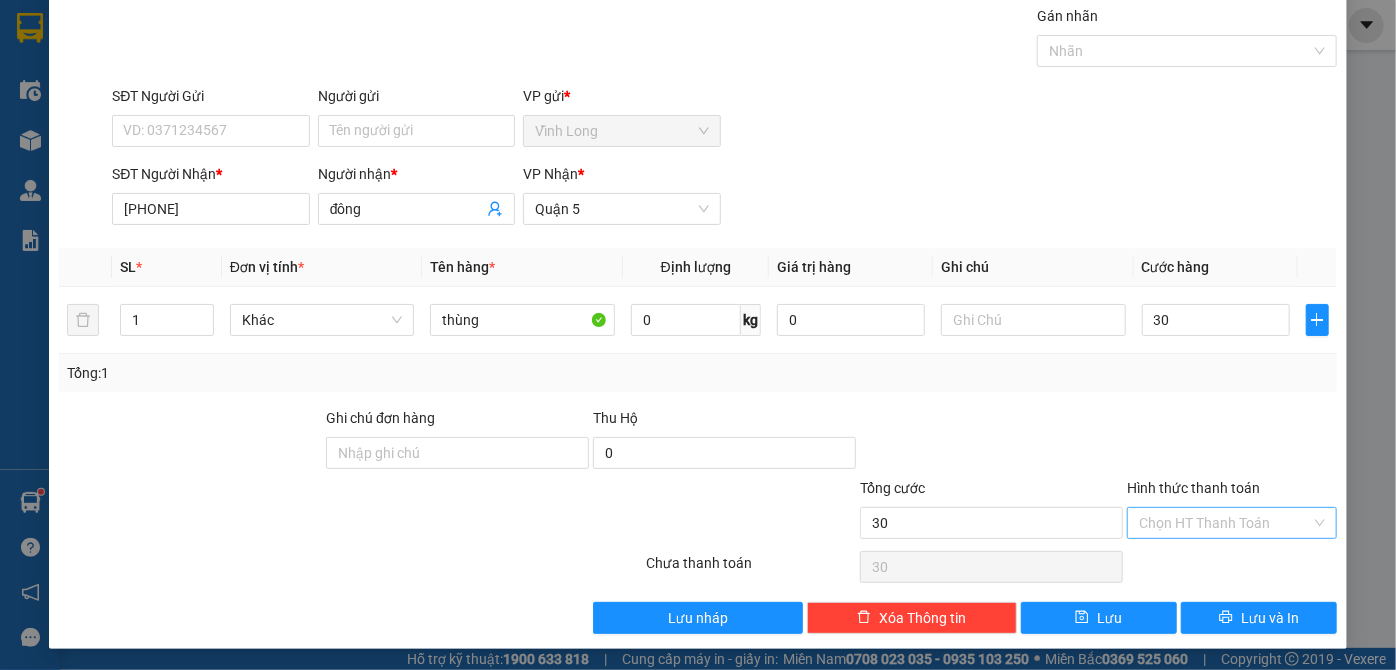 type on "30.000" 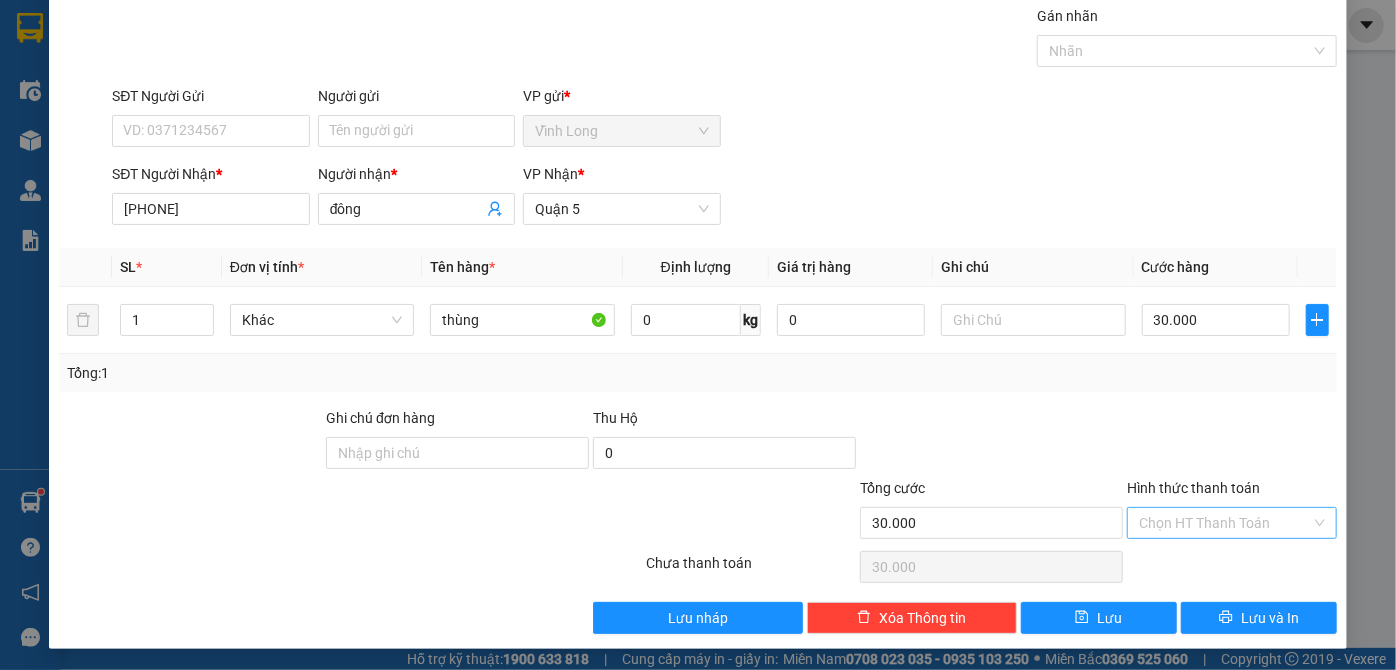 drag, startPoint x: 1197, startPoint y: 506, endPoint x: 1203, endPoint y: 517, distance: 12.529964 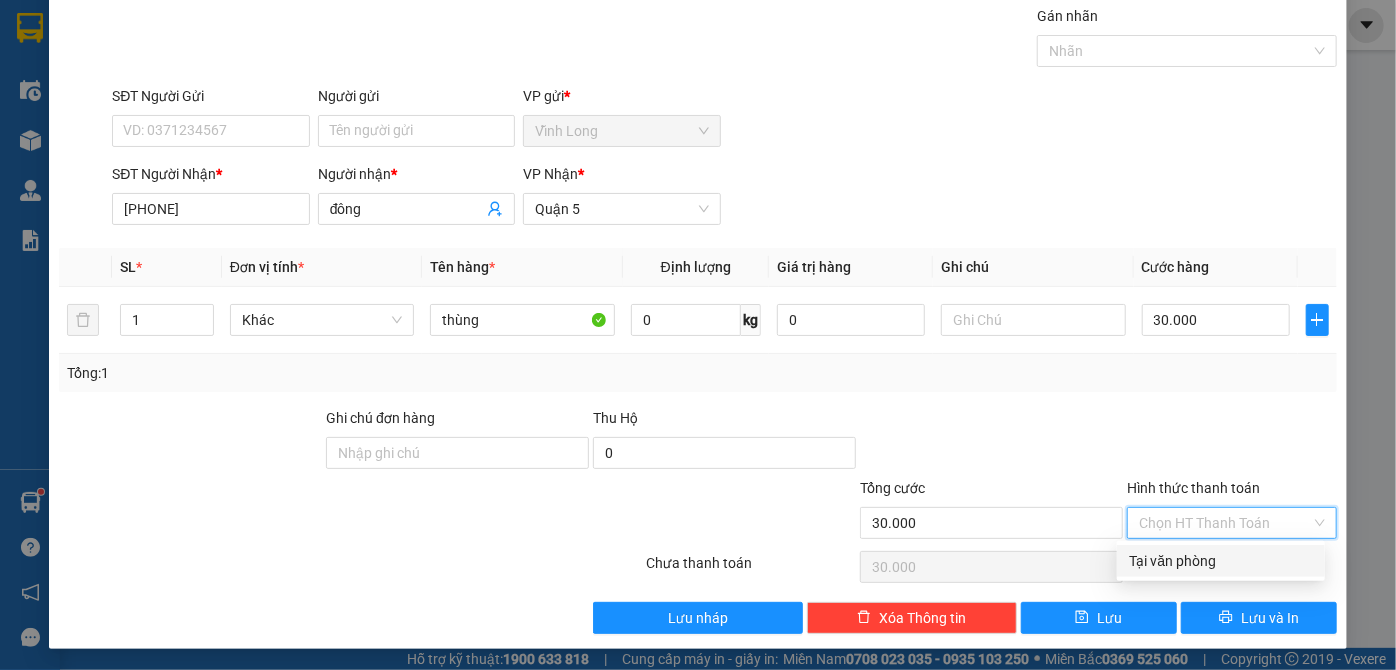 click on "Tại văn phòng" at bounding box center [1221, 561] 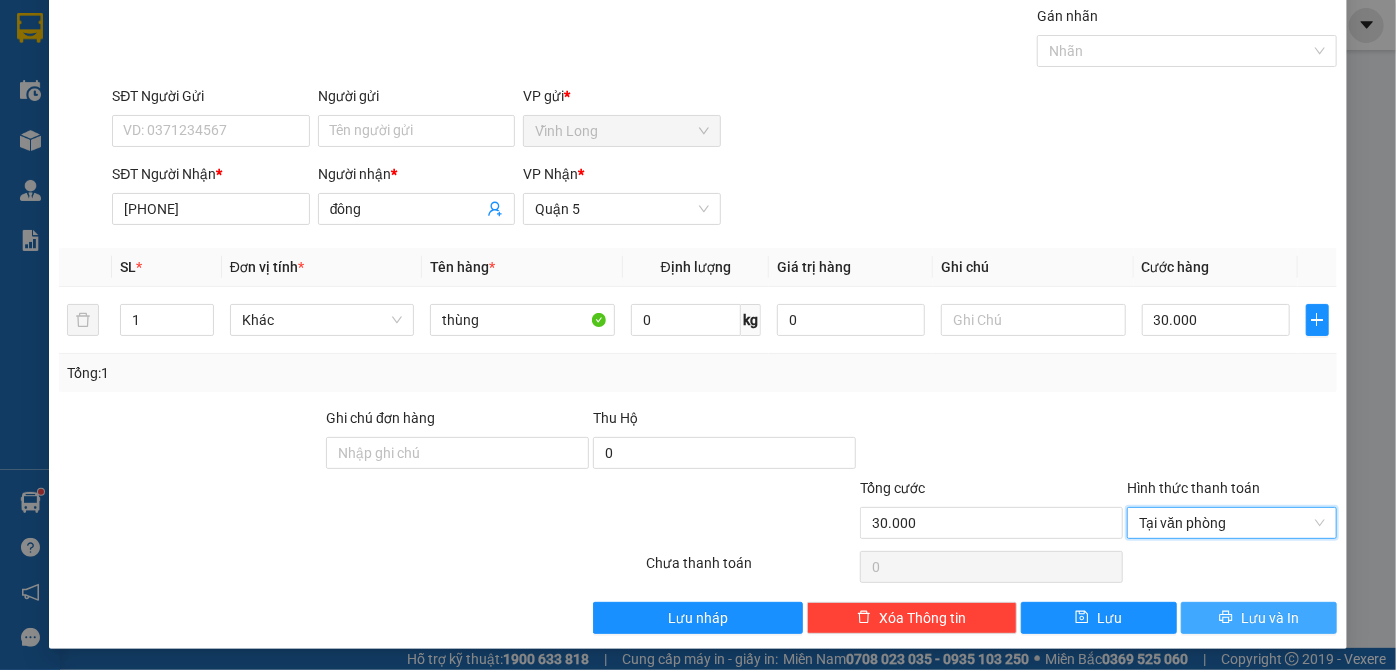 click on "Lưu và In" at bounding box center (1270, 618) 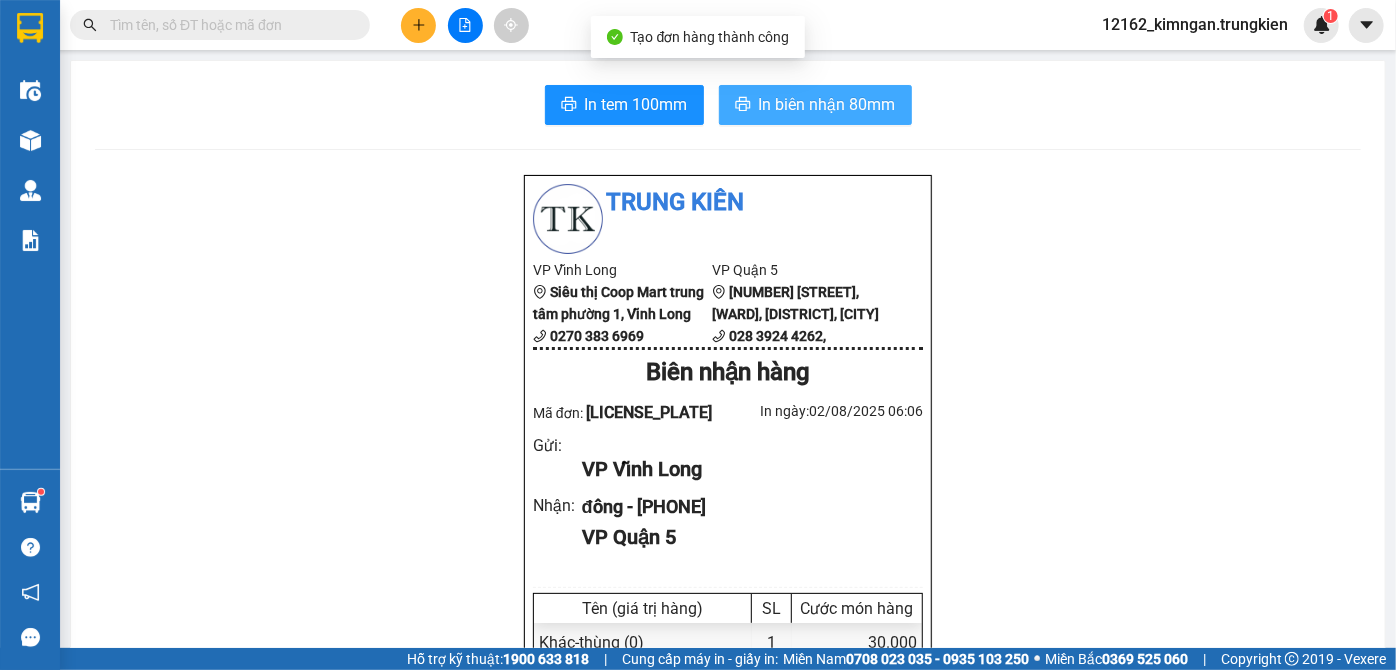 drag, startPoint x: 784, startPoint y: 103, endPoint x: 762, endPoint y: 113, distance: 24.166092 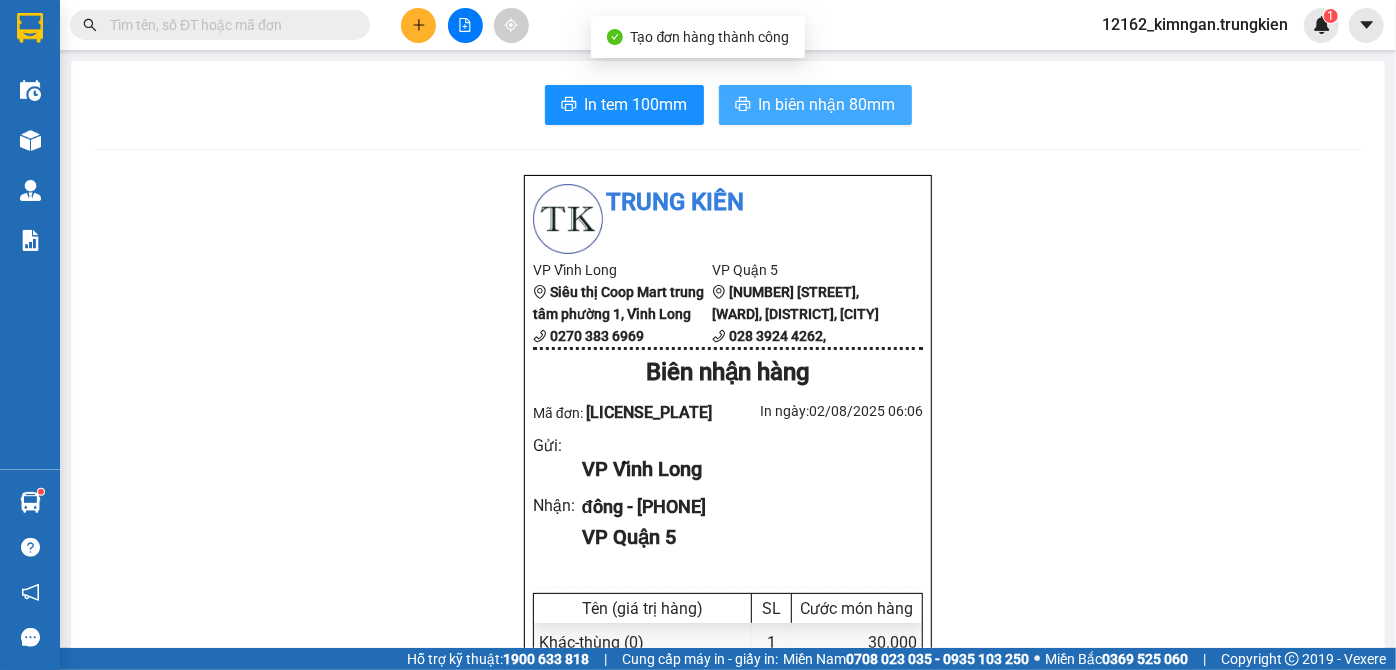 scroll, scrollTop: 0, scrollLeft: 0, axis: both 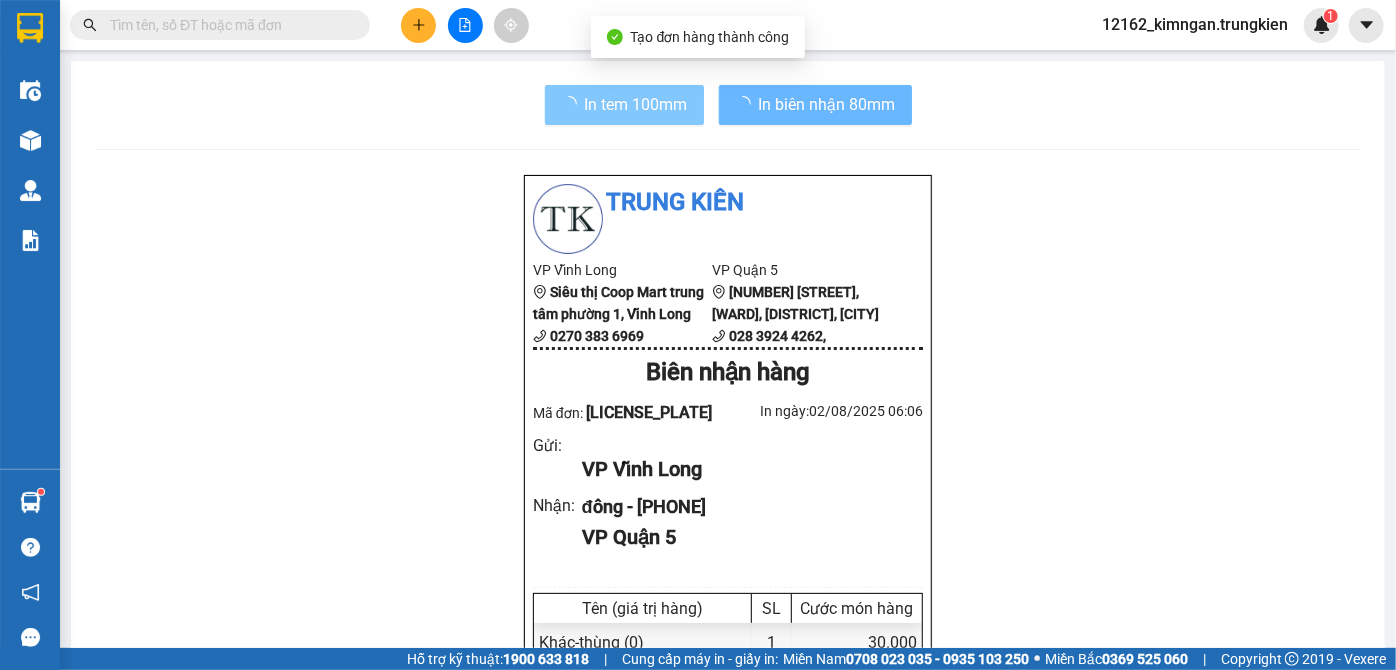 click on "In tem 100mm" at bounding box center (636, 104) 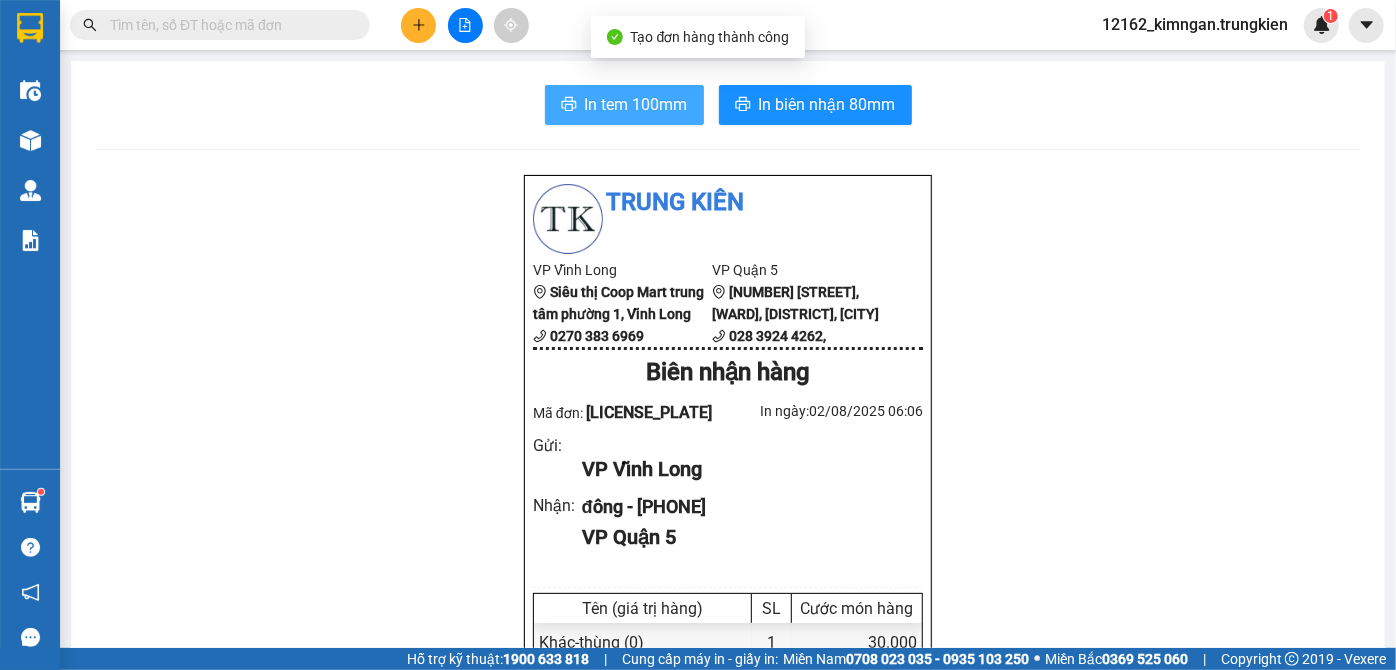 click on "In tem 100mm" at bounding box center [636, 104] 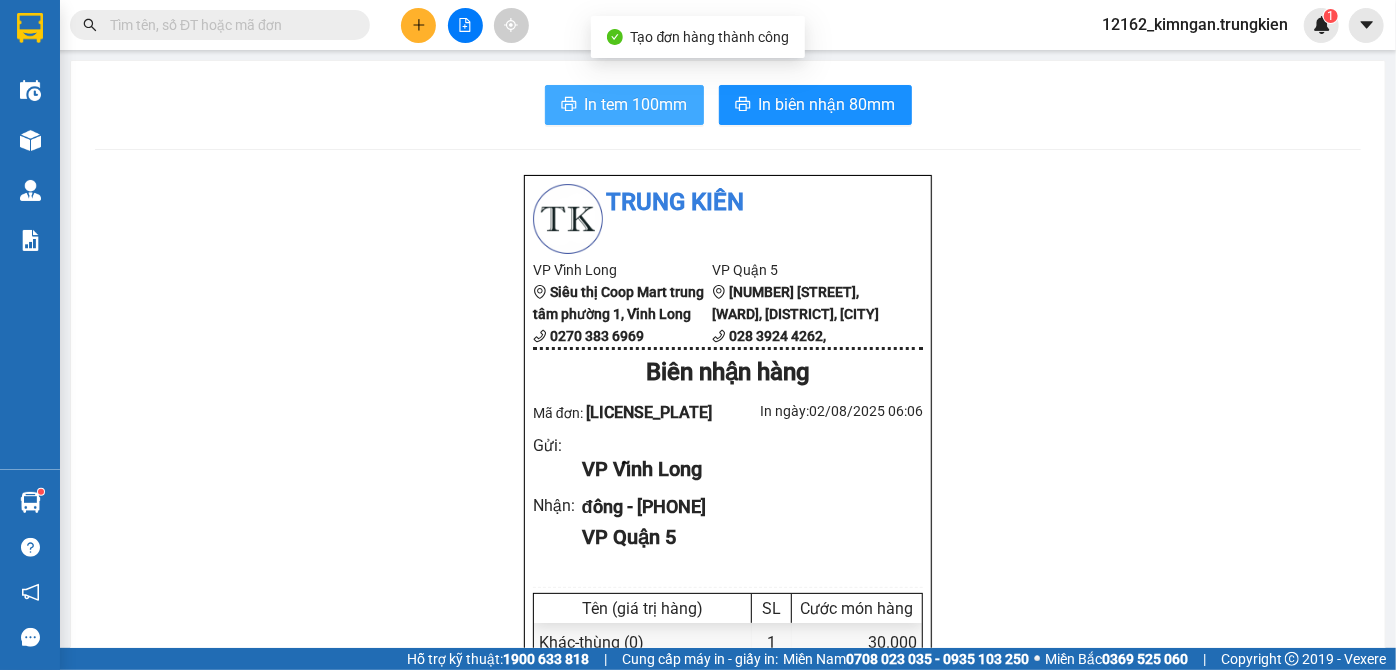 scroll, scrollTop: 0, scrollLeft: 0, axis: both 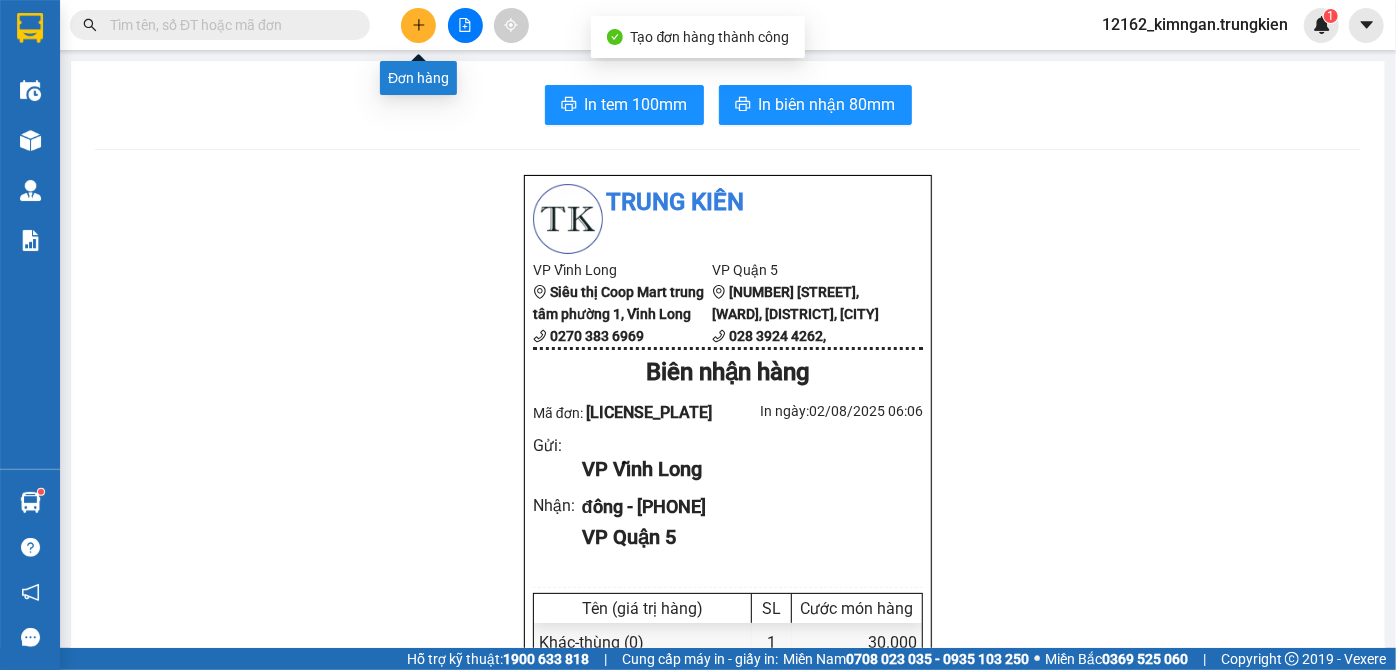 click 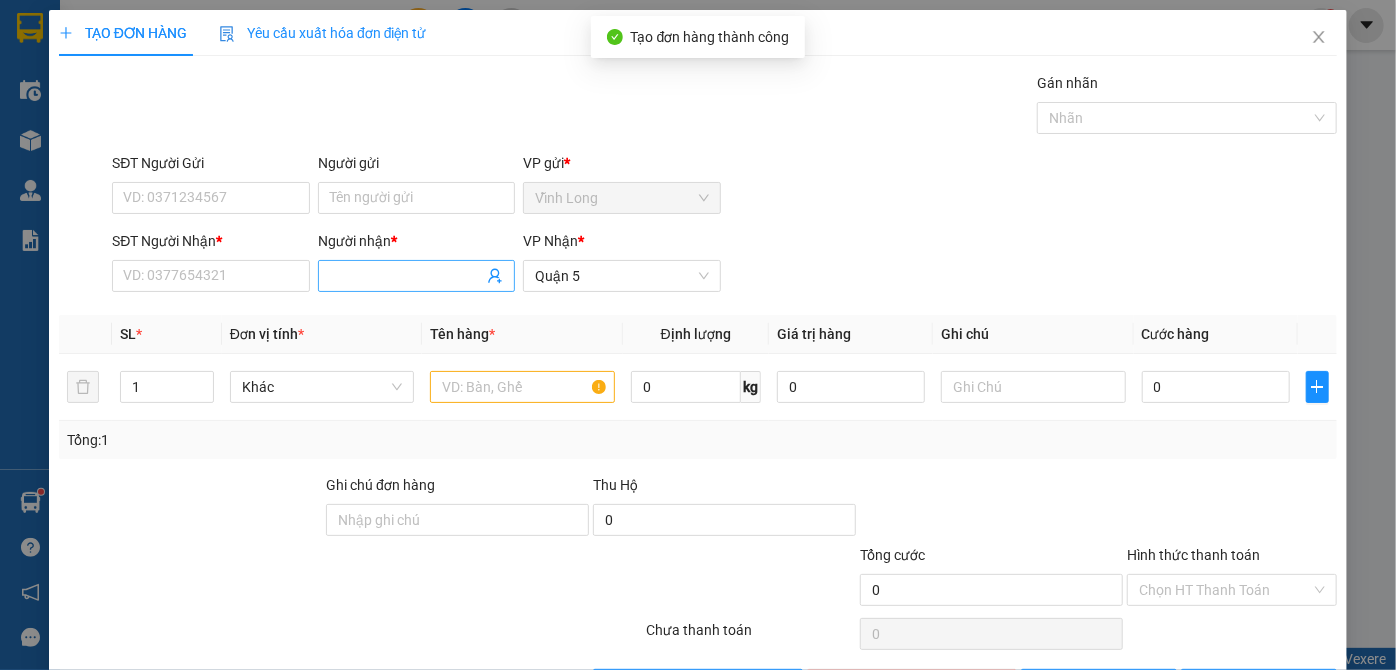 click on "Người nhận  *" at bounding box center (406, 276) 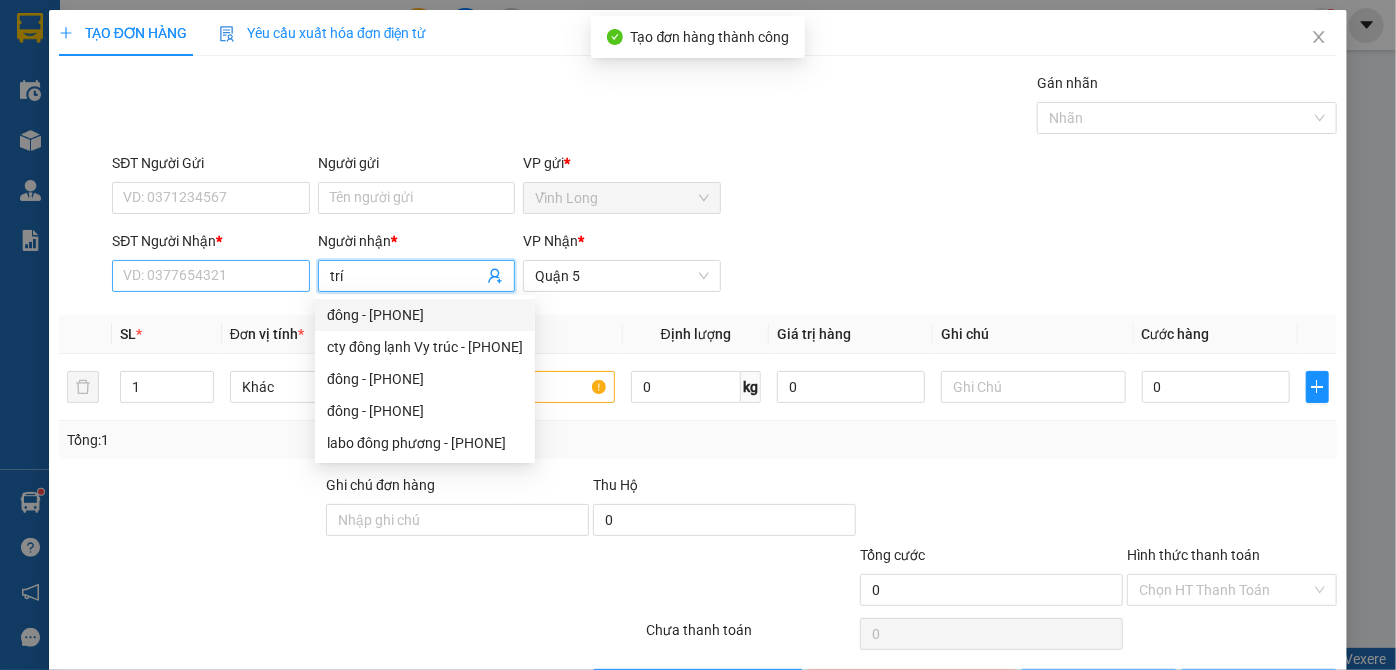 type on "trí" 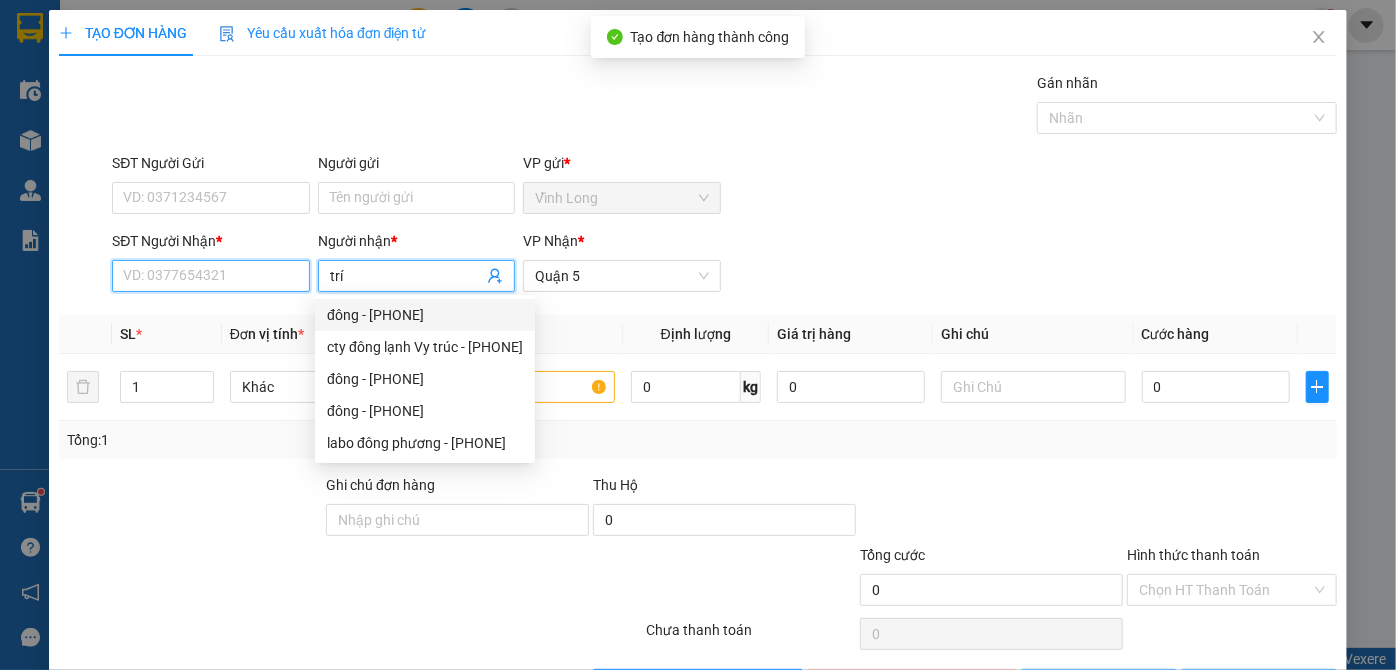 click on "SĐT Người Nhận  *" at bounding box center [210, 276] 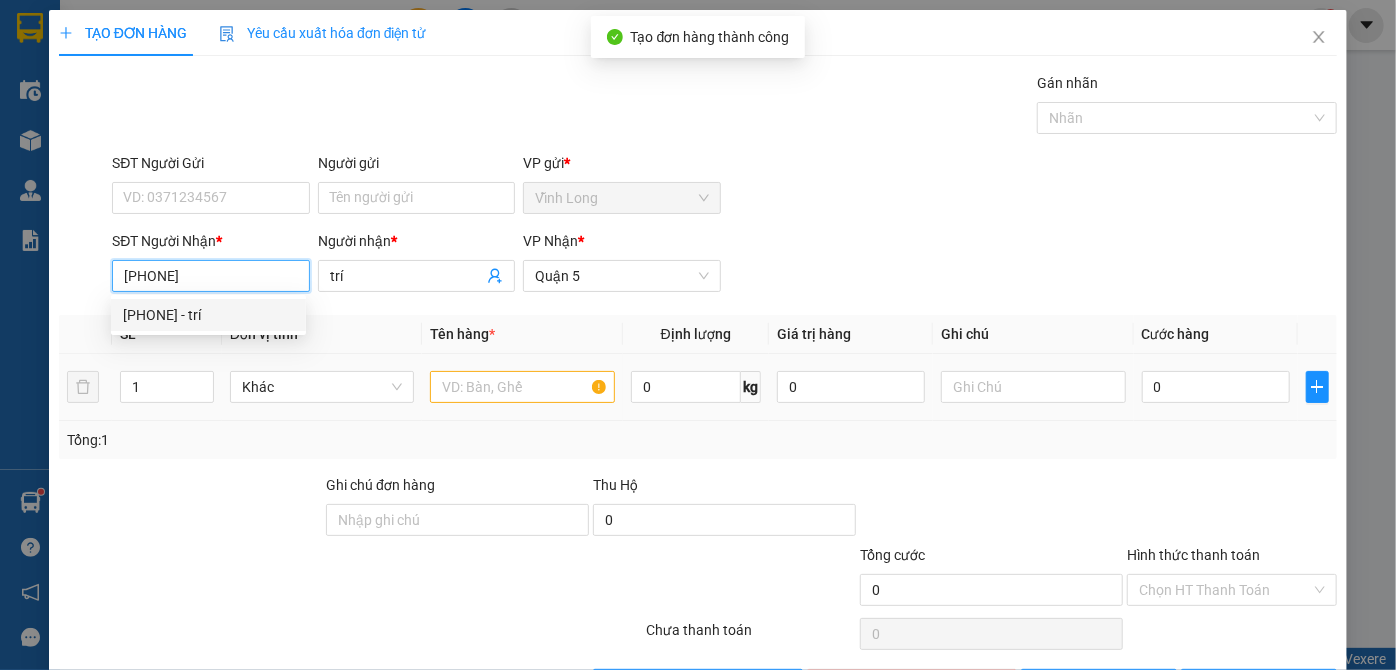 type on "[PHONE]" 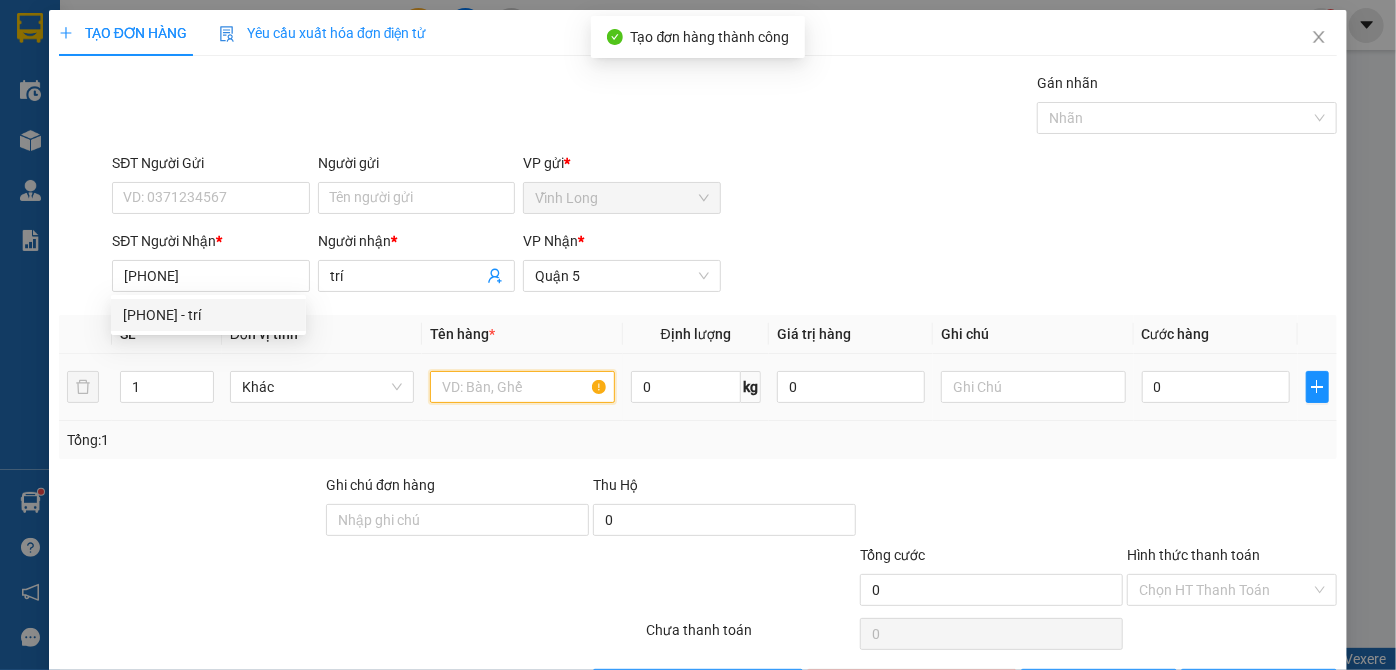 click at bounding box center (522, 387) 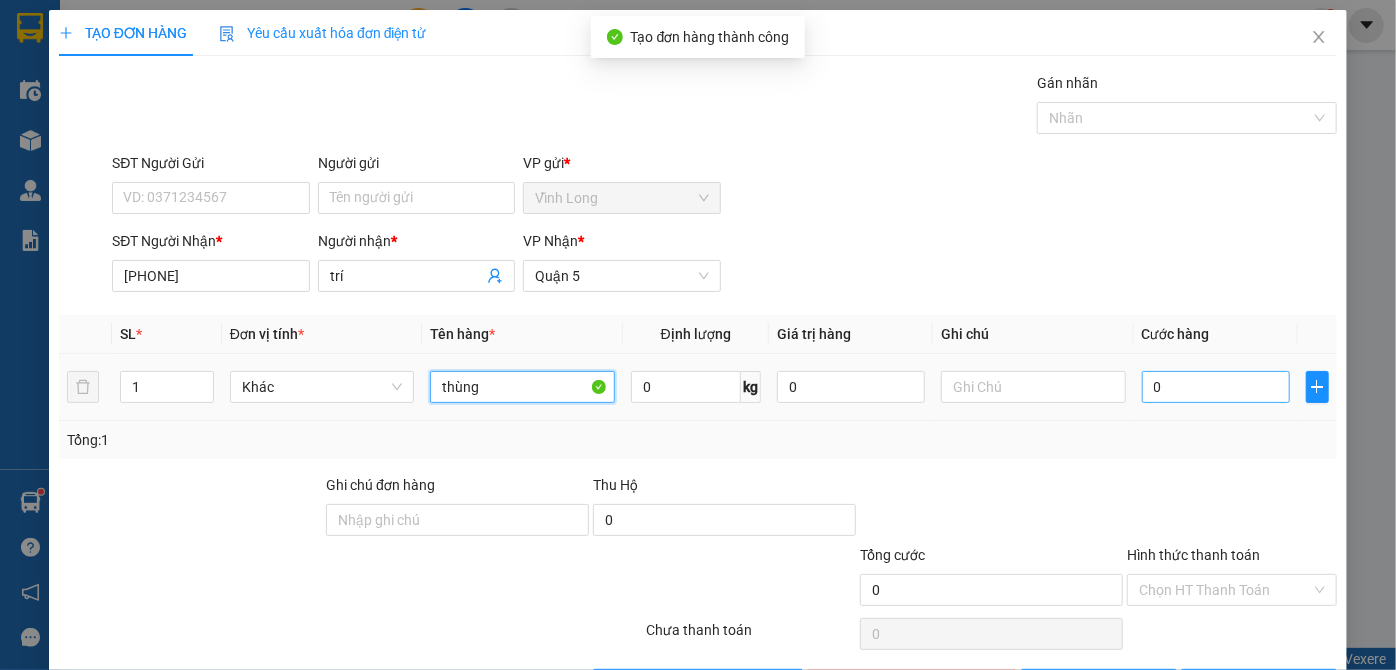 type on "thùng" 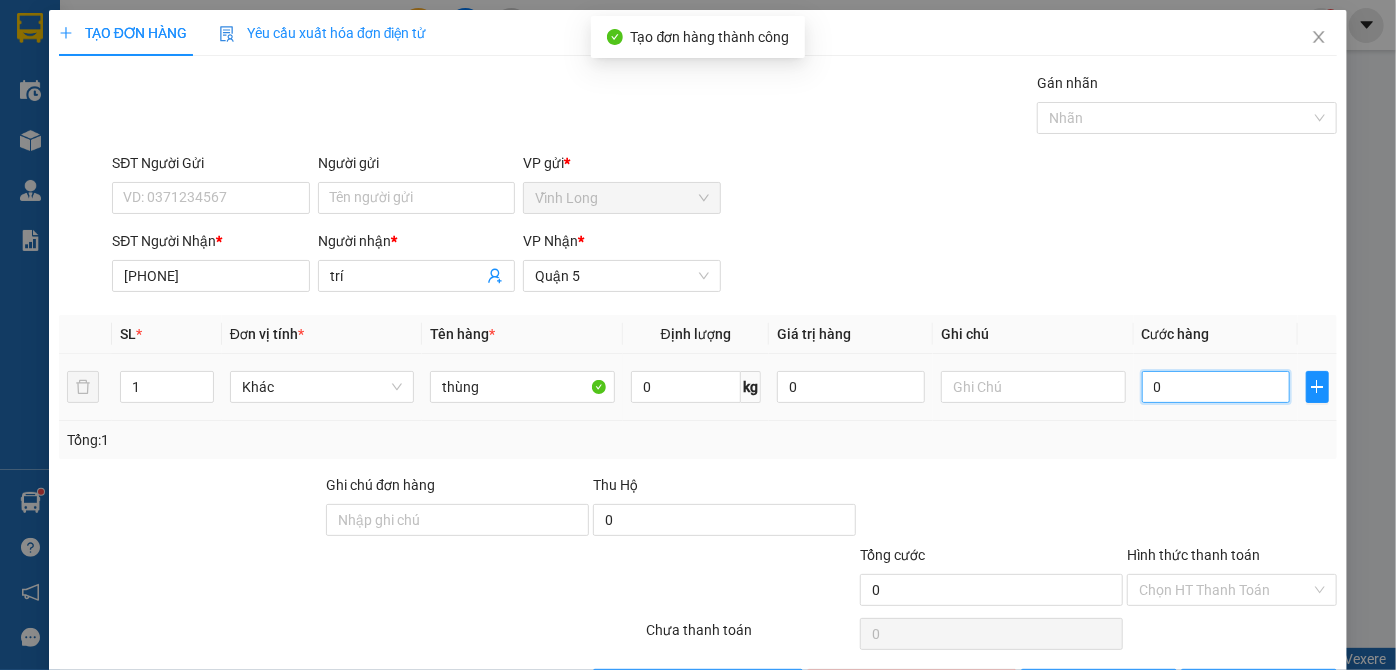 click on "0" at bounding box center [1216, 387] 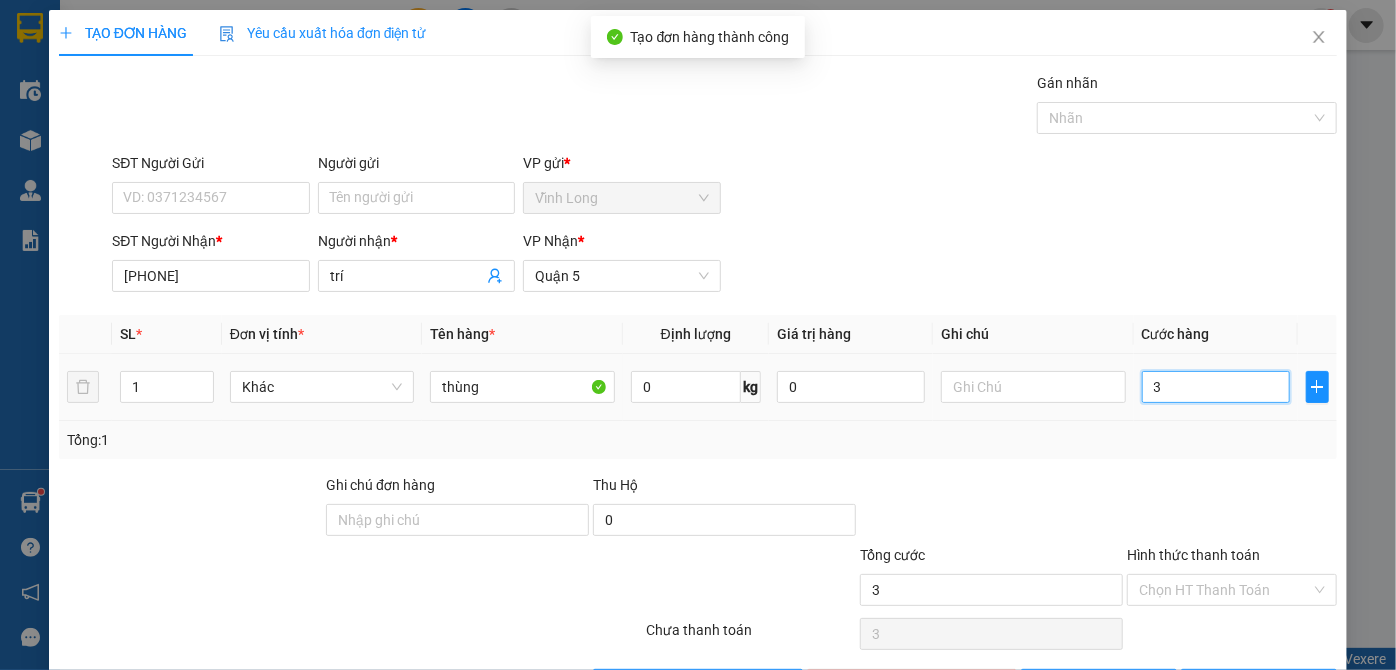 type on "30" 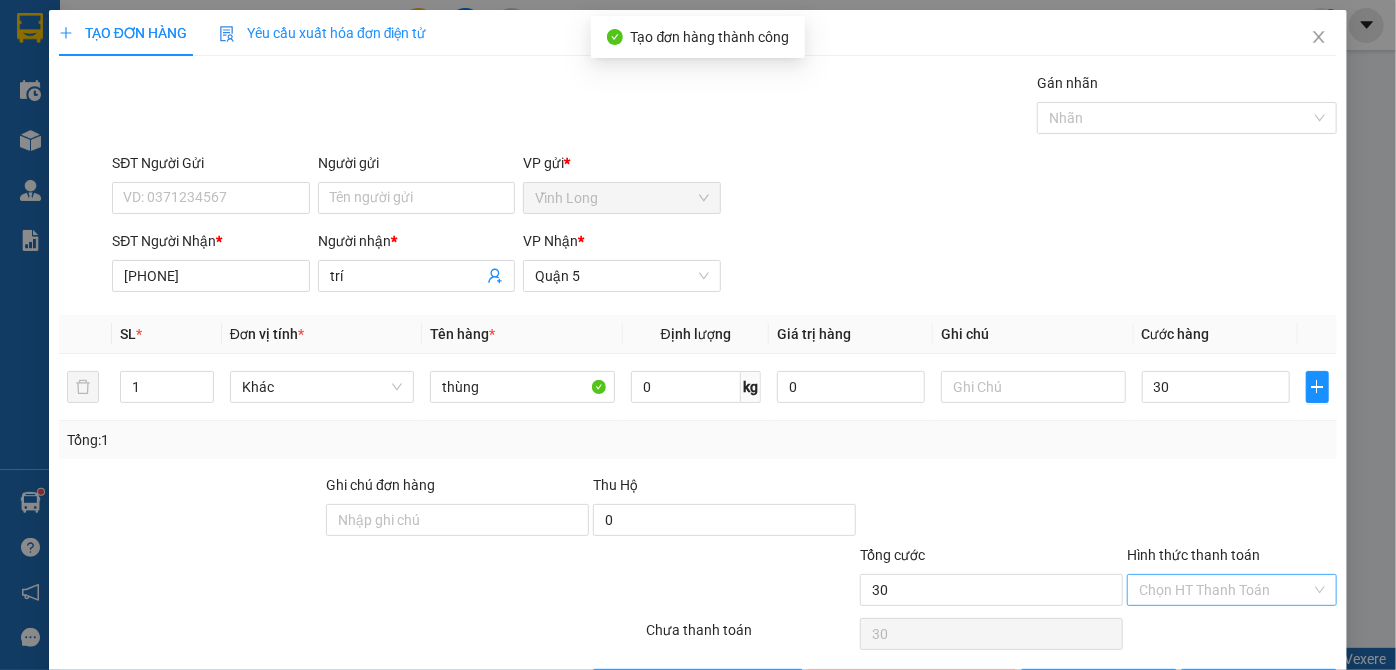 type on "30.000" 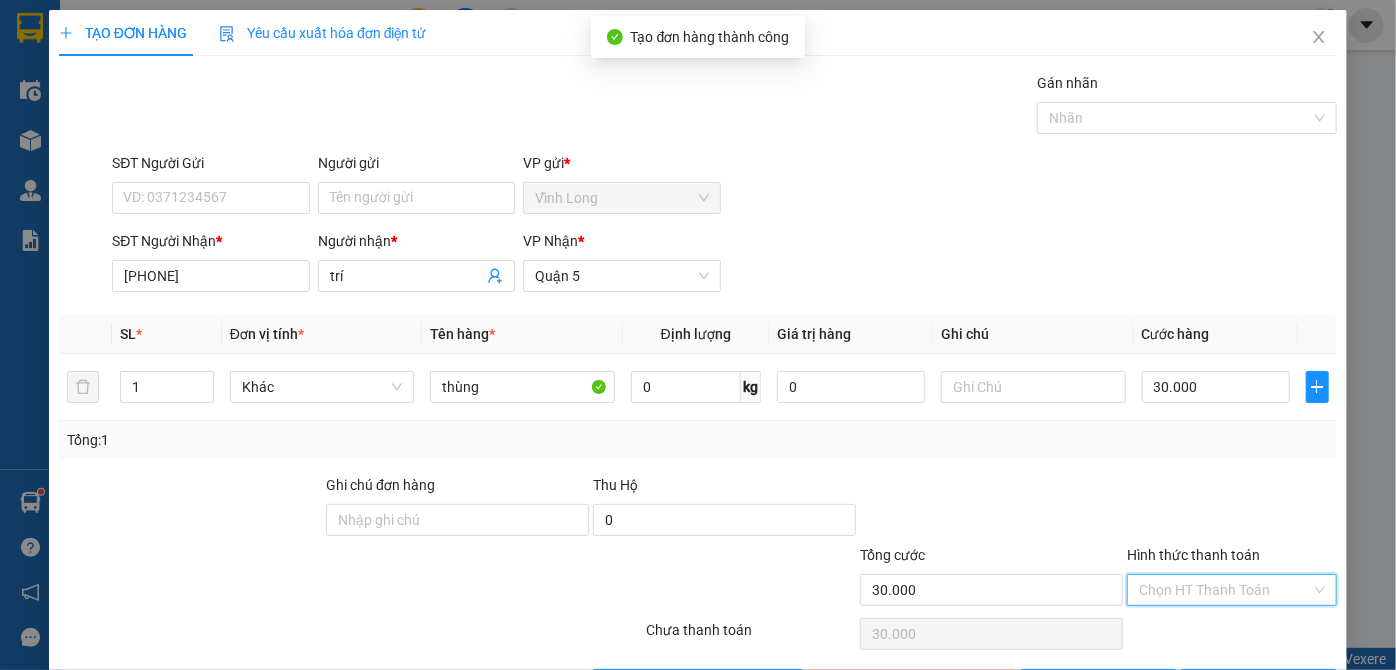 click on "Hình thức thanh toán" at bounding box center (1225, 590) 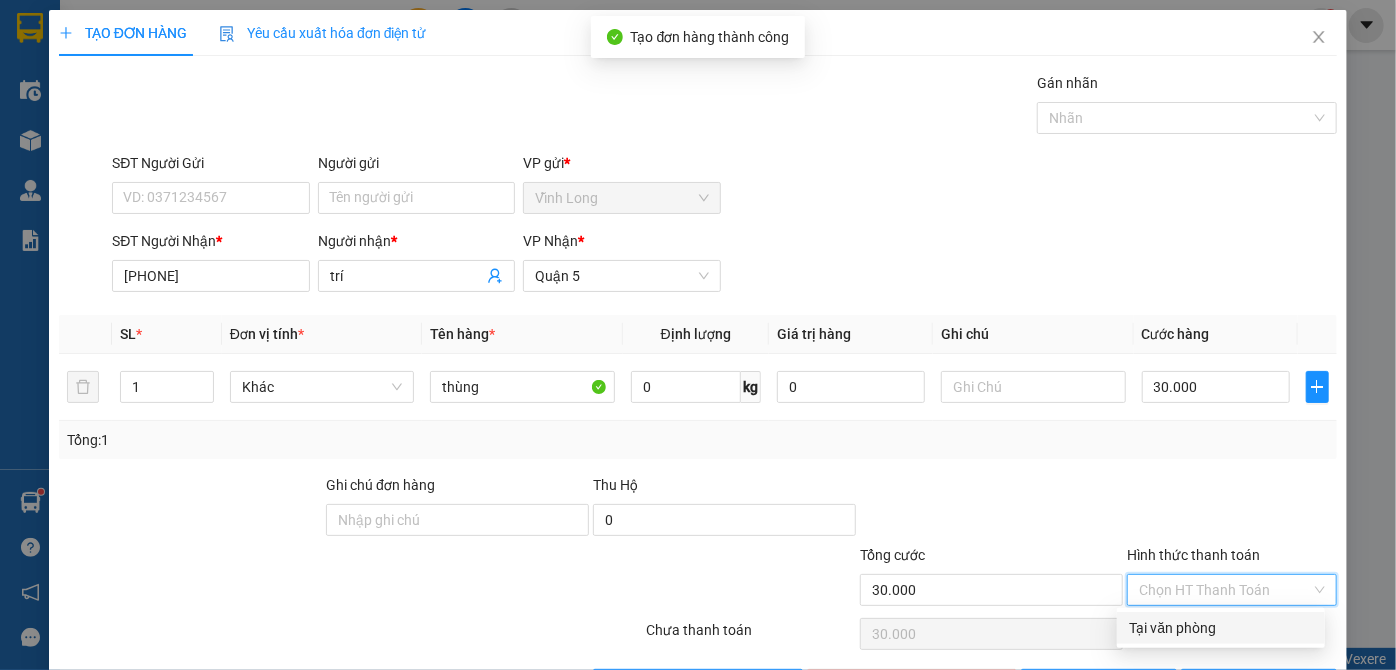 click on "Tại văn phòng" at bounding box center [1221, 628] 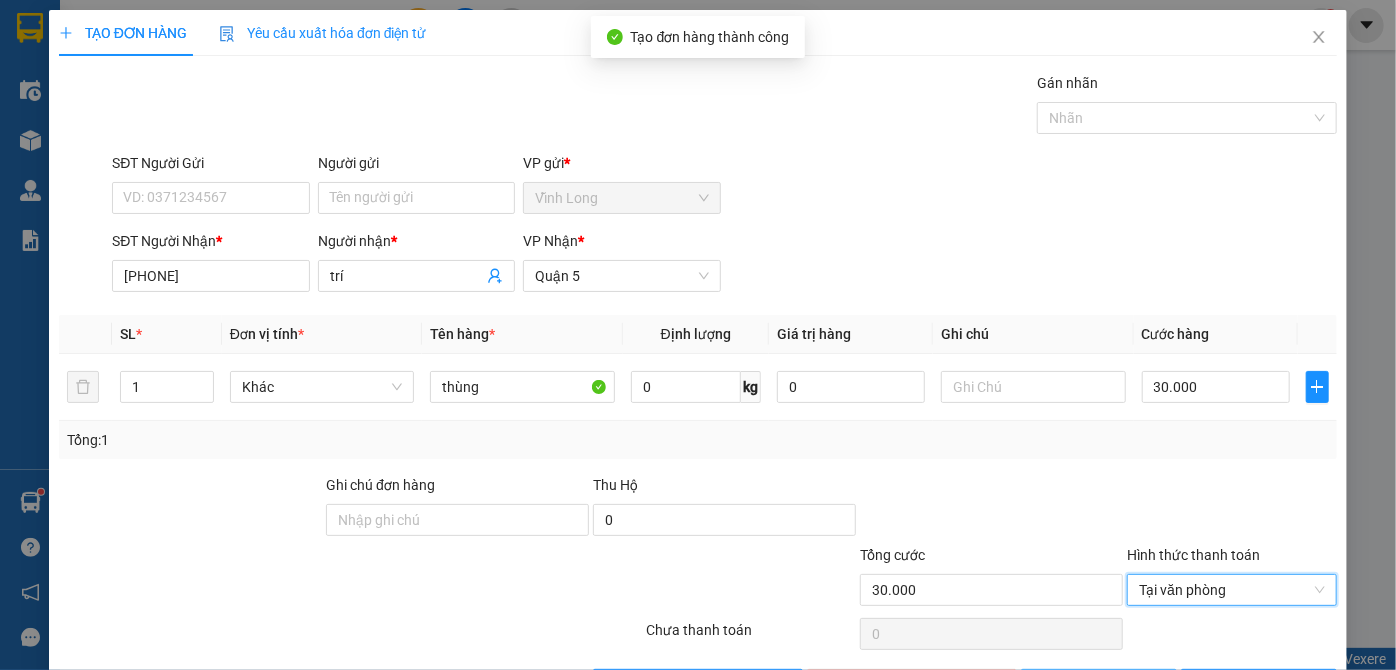 scroll, scrollTop: 67, scrollLeft: 0, axis: vertical 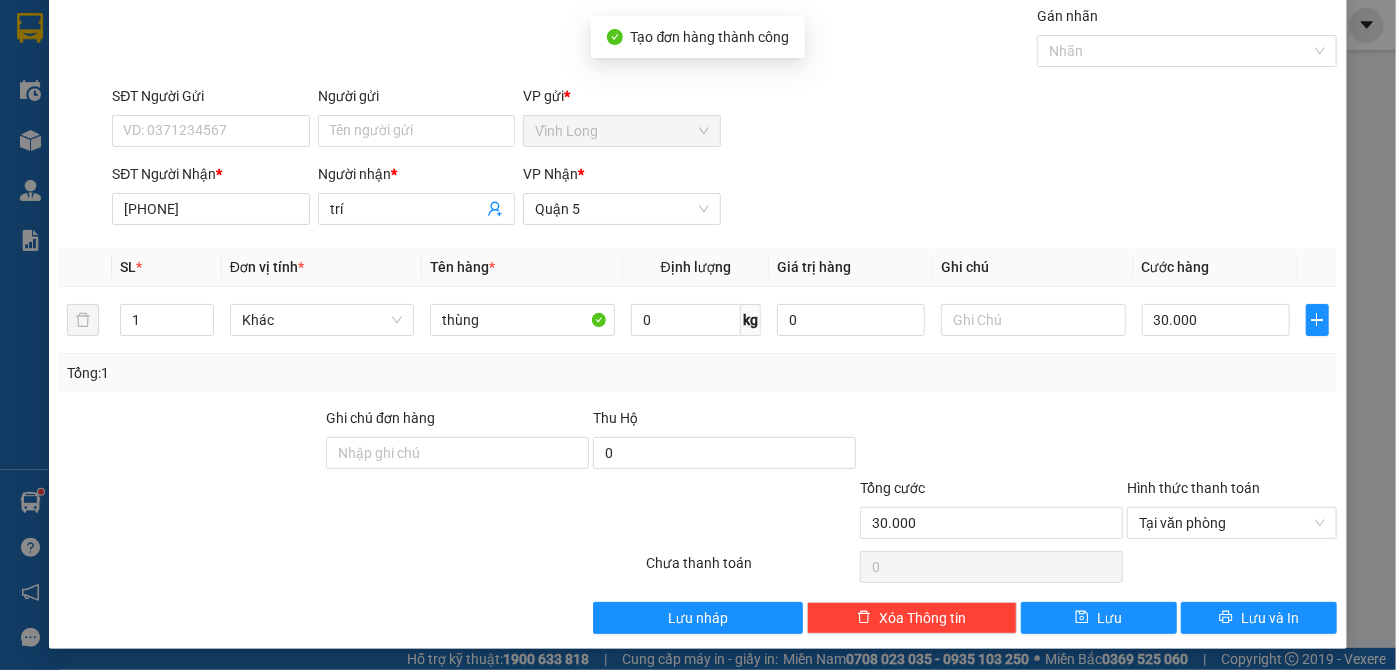 click at bounding box center [244, 512] 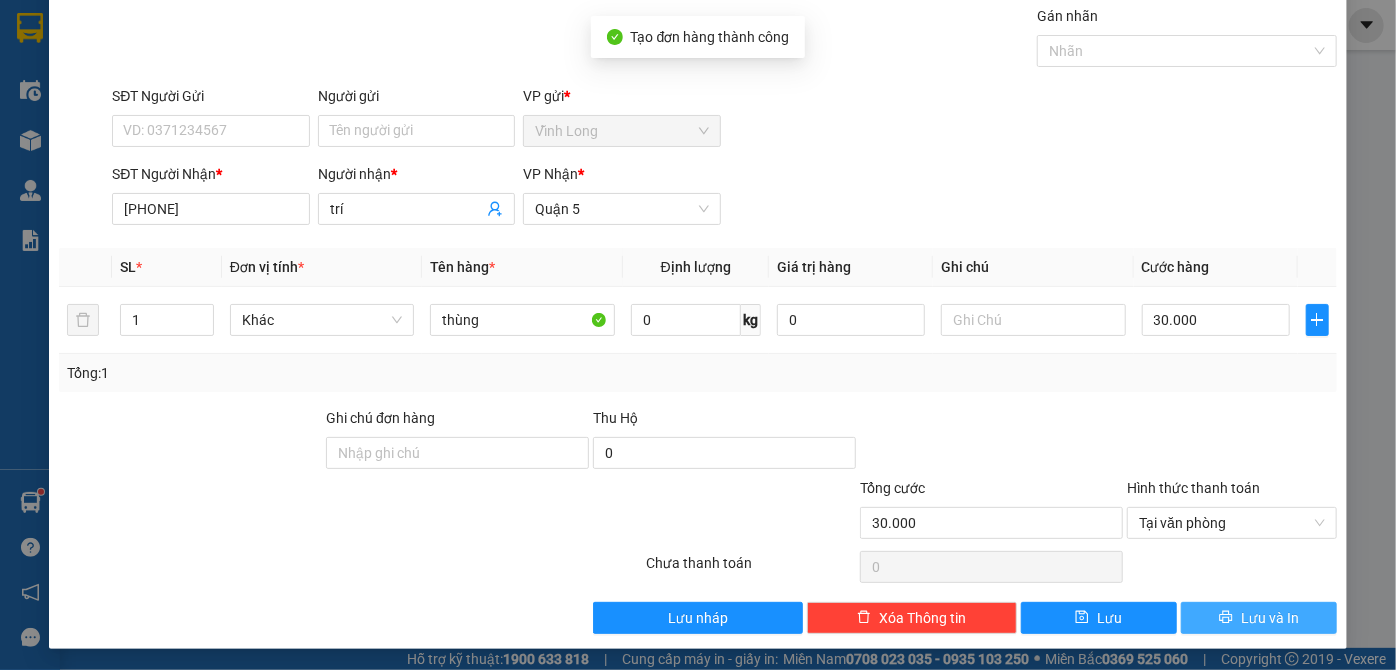 drag, startPoint x: 1202, startPoint y: 616, endPoint x: 1214, endPoint y: 606, distance: 15.6205 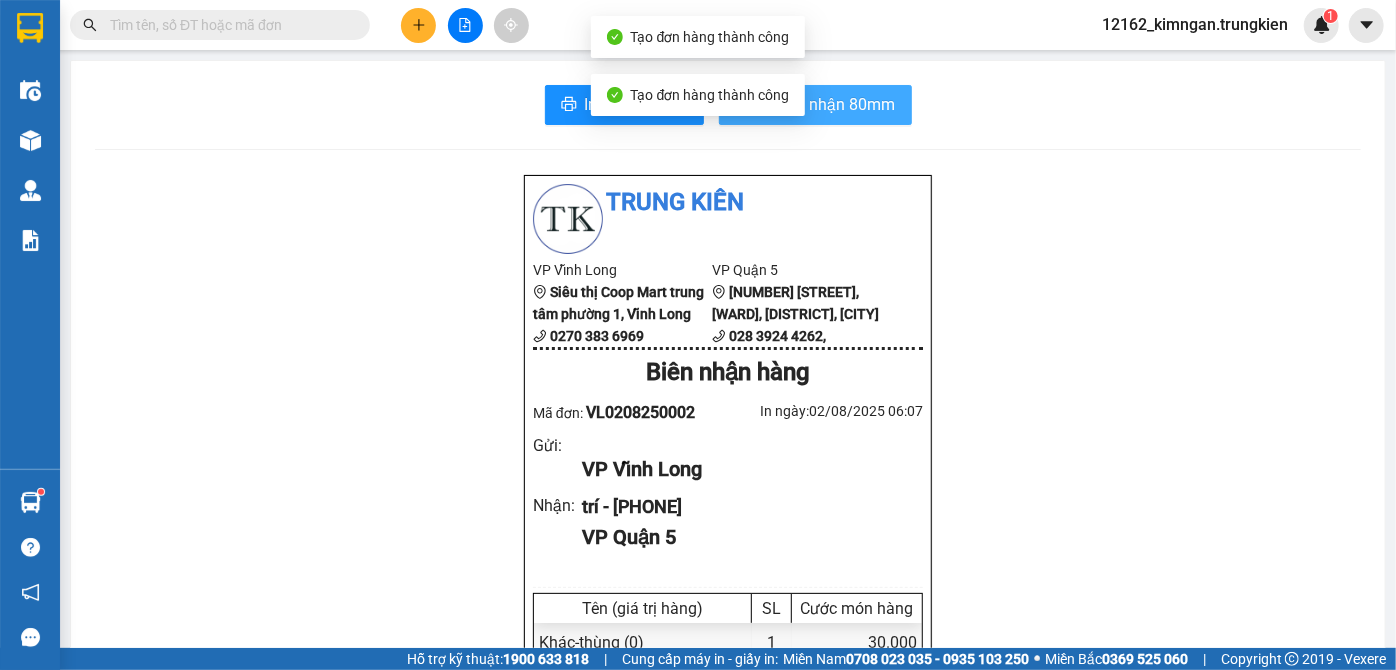 click on "In biên nhận 80mm" at bounding box center (827, 104) 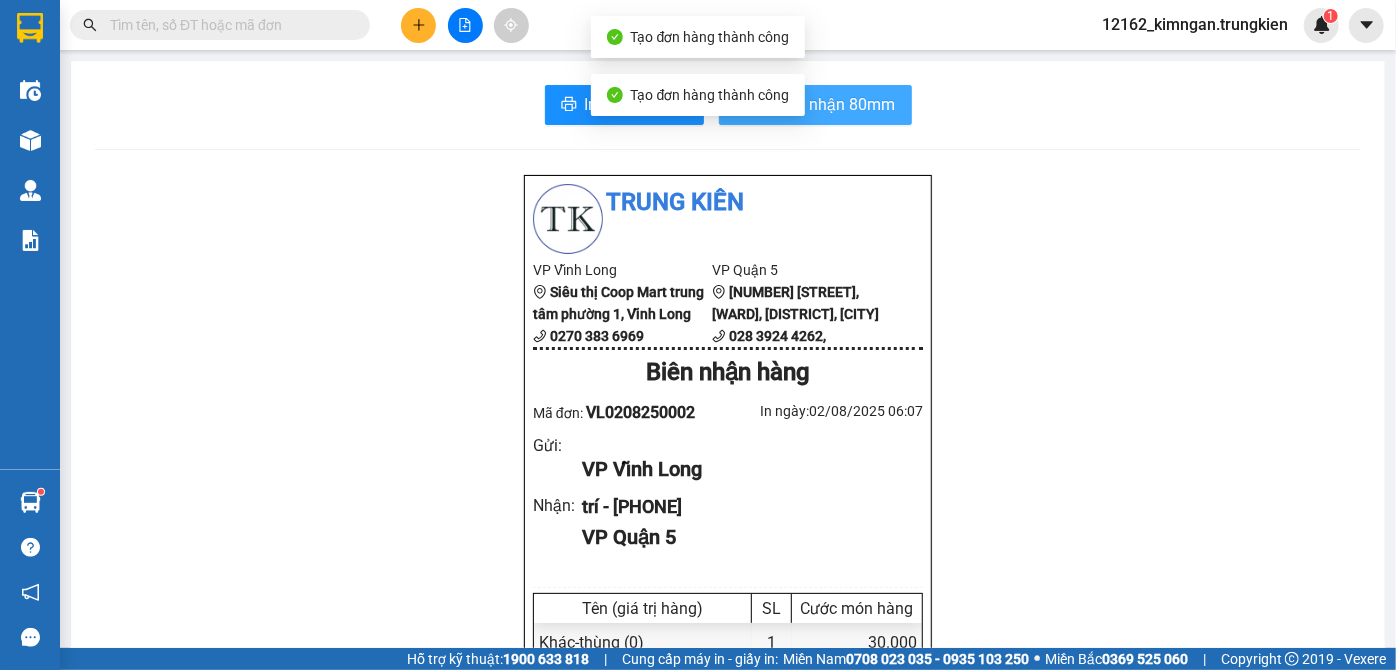 scroll, scrollTop: 0, scrollLeft: 0, axis: both 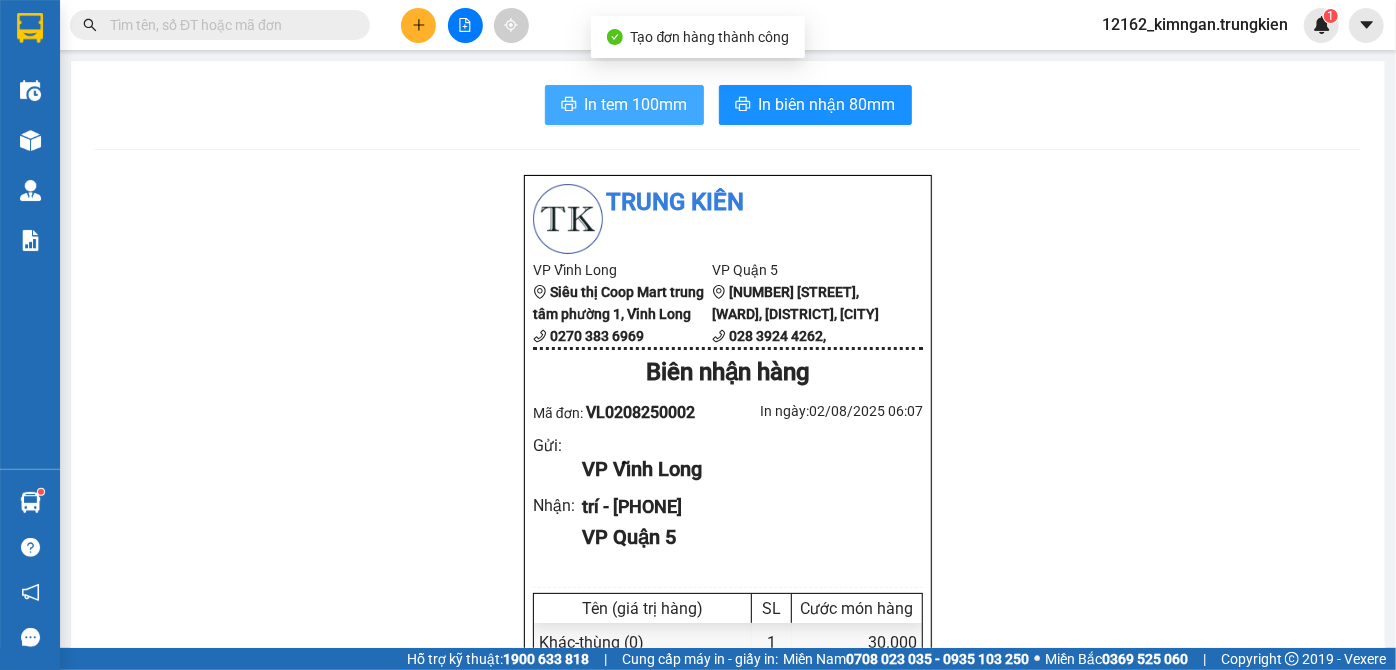 click on "In tem 100mm" at bounding box center [624, 105] 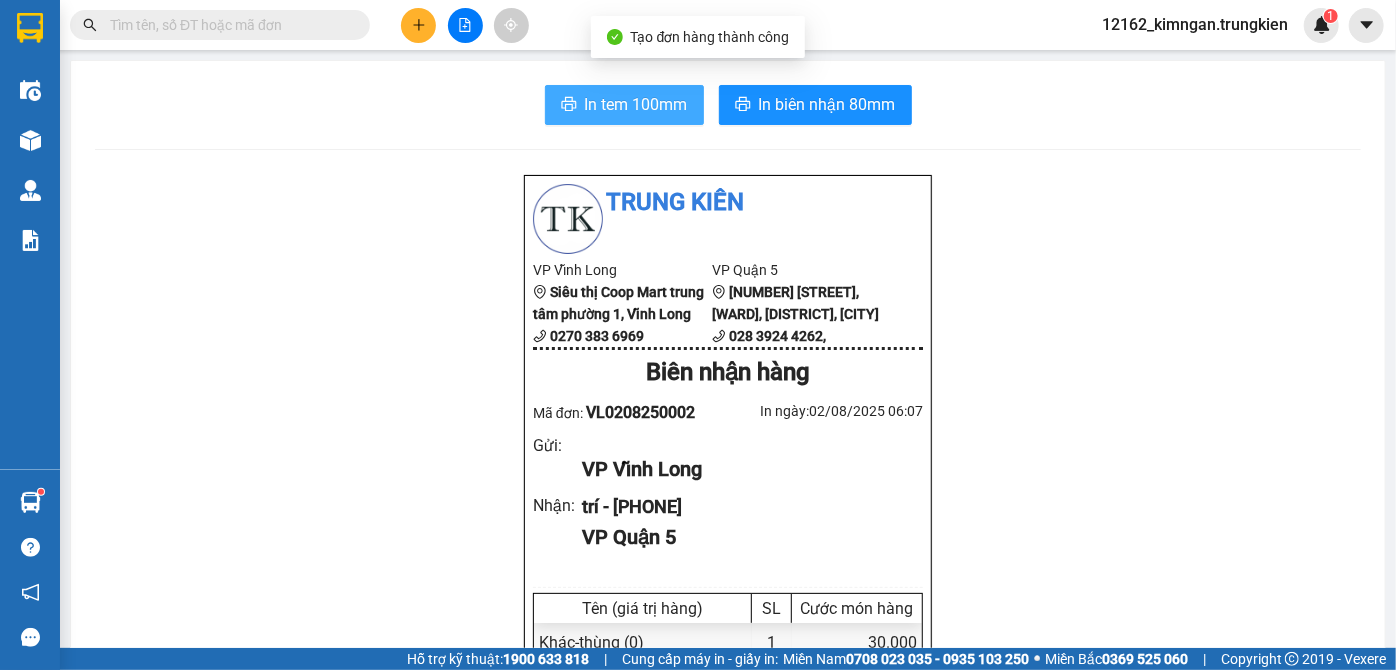 scroll, scrollTop: 0, scrollLeft: 0, axis: both 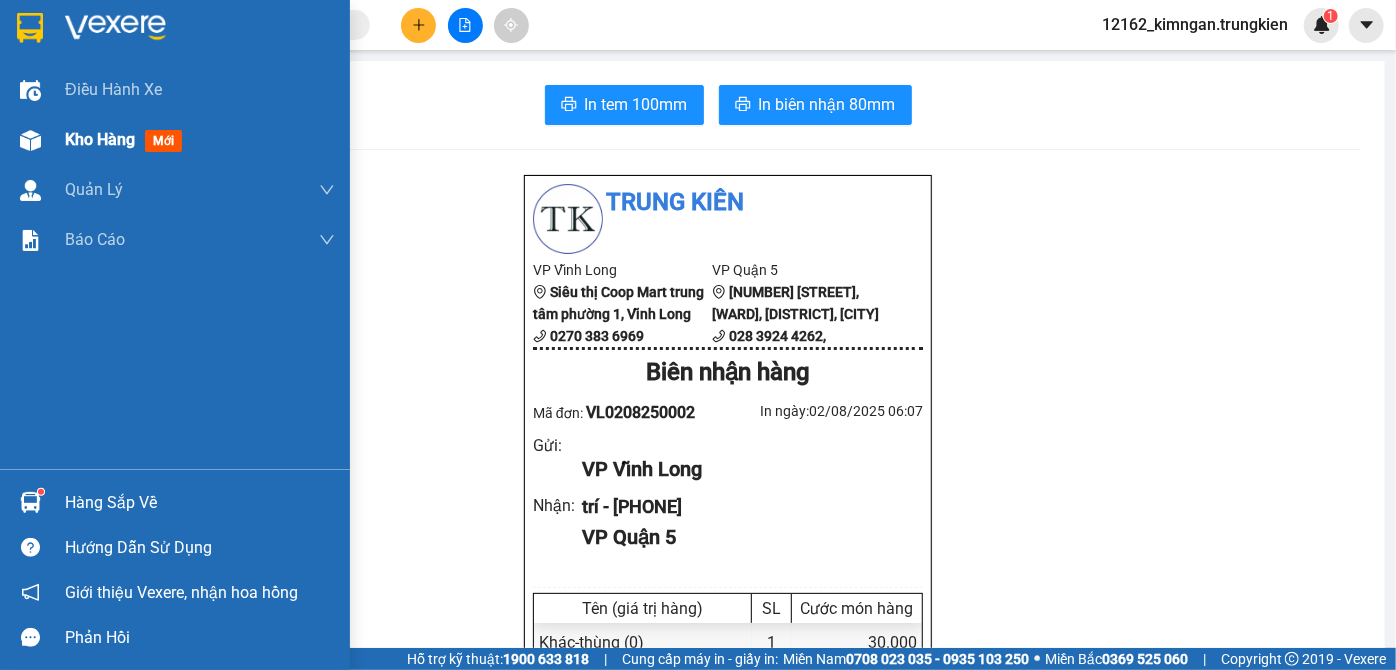 click on "Kho hàng" at bounding box center [100, 139] 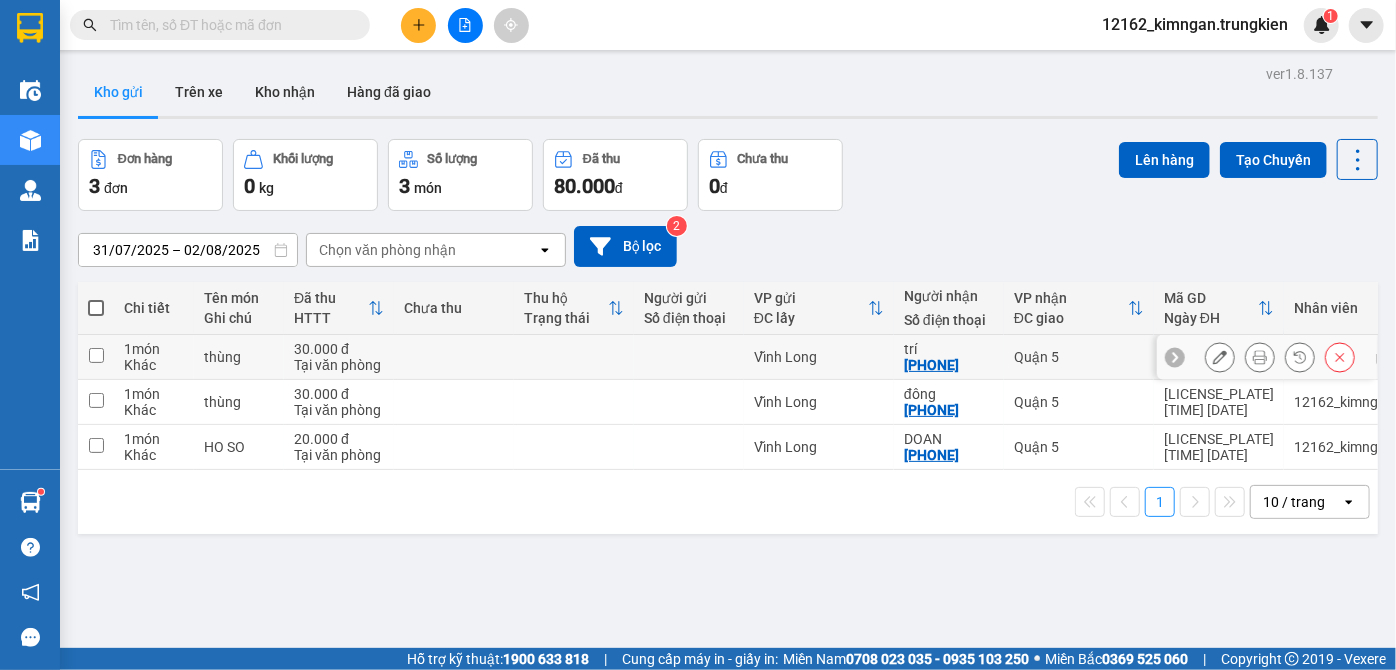 click at bounding box center [454, 357] 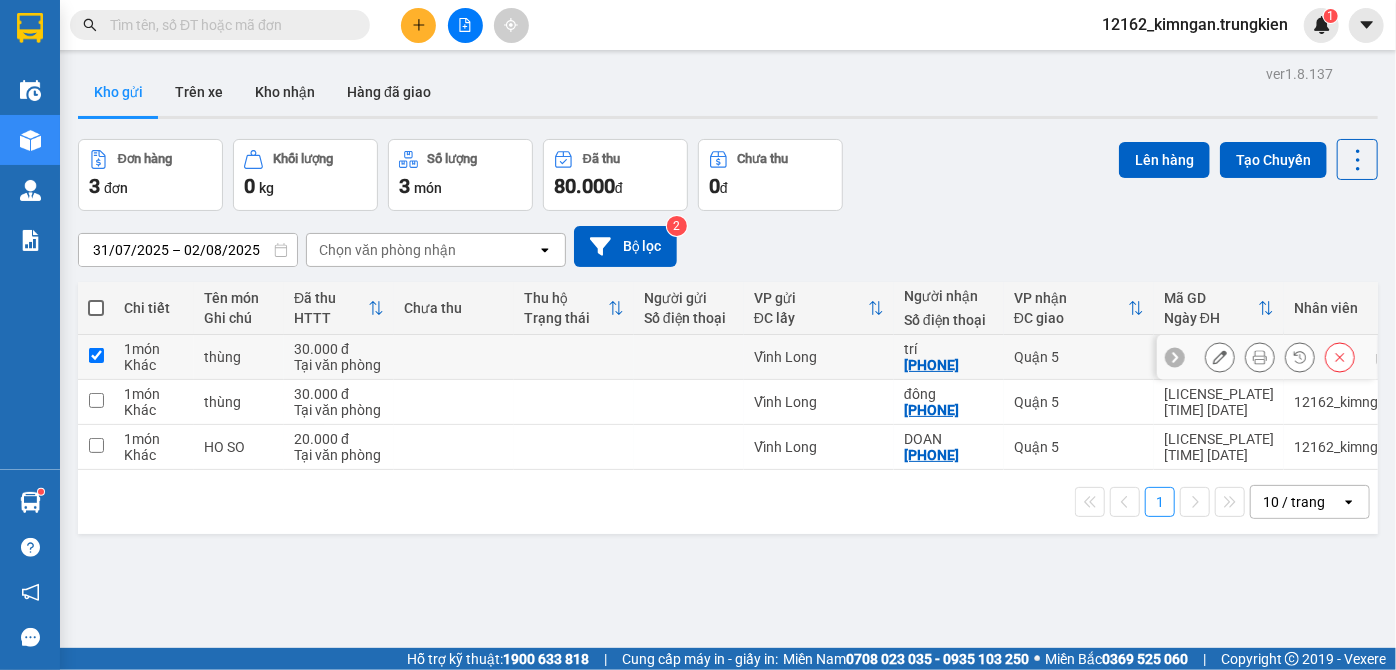 checkbox on "true" 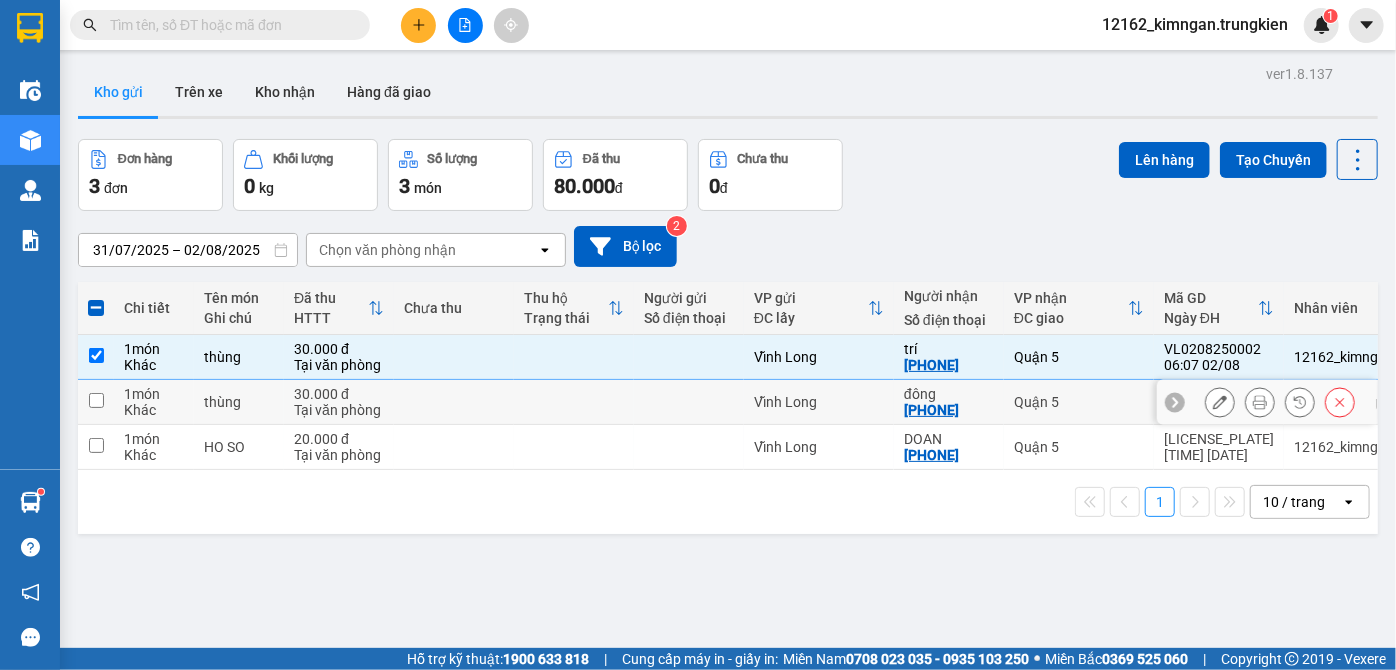 click at bounding box center (574, 402) 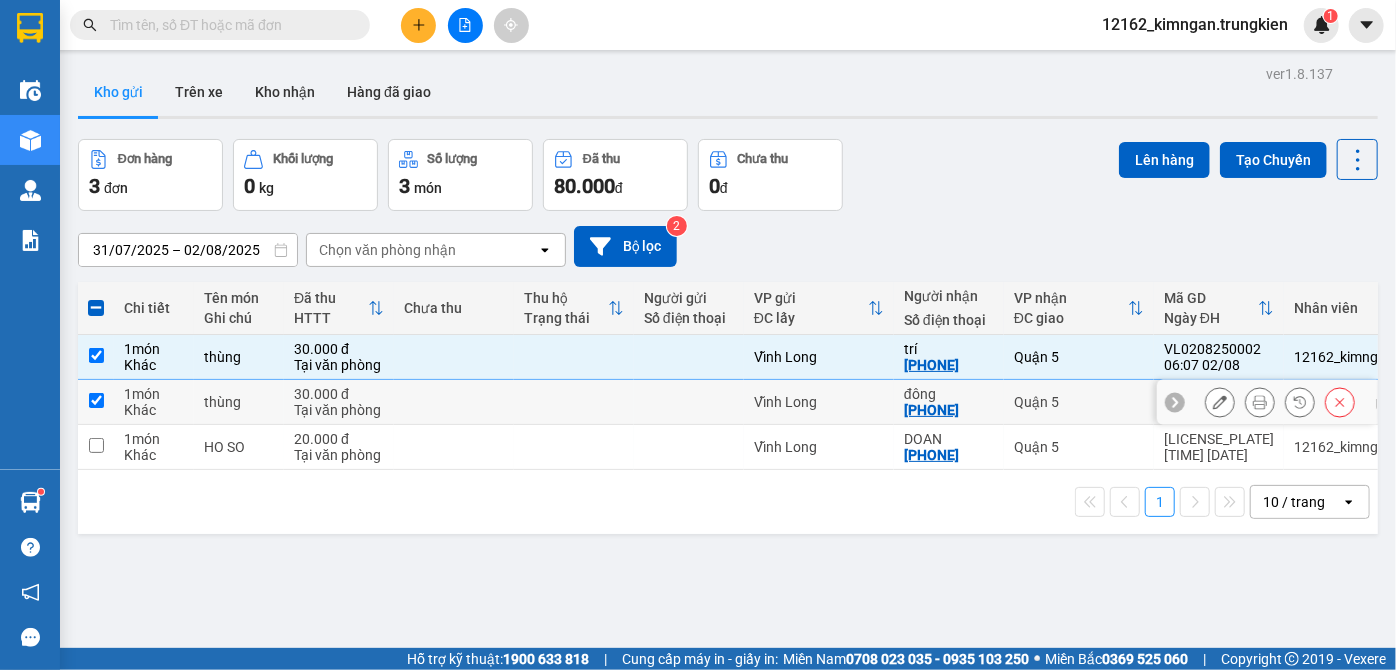 checkbox on "true" 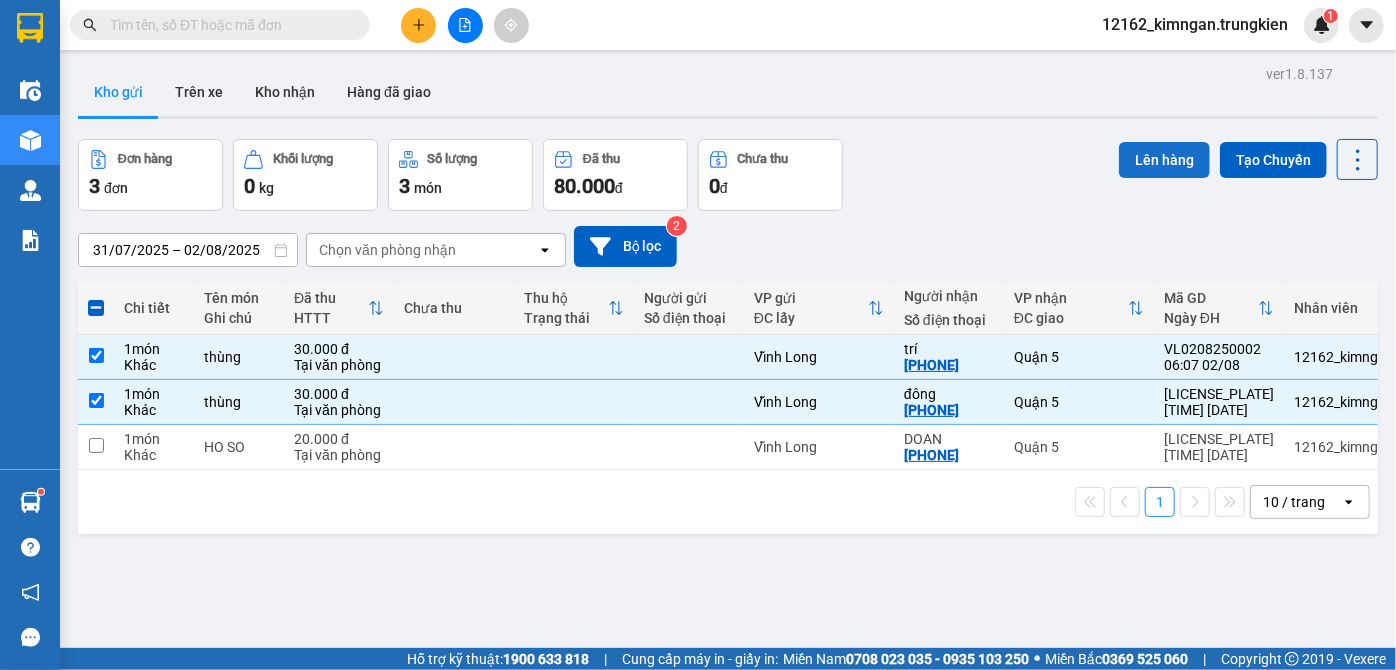 click on "Lên hàng" at bounding box center (1164, 160) 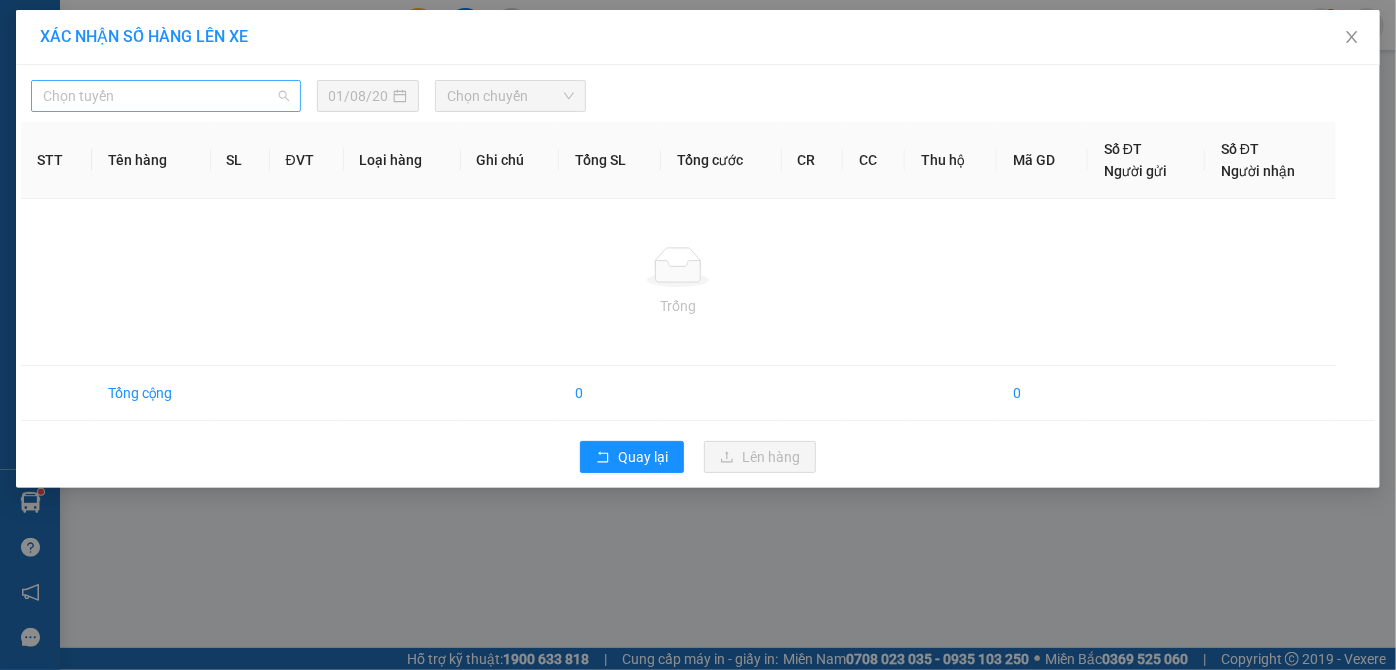 click on "Chọn tuyến" at bounding box center [166, 96] 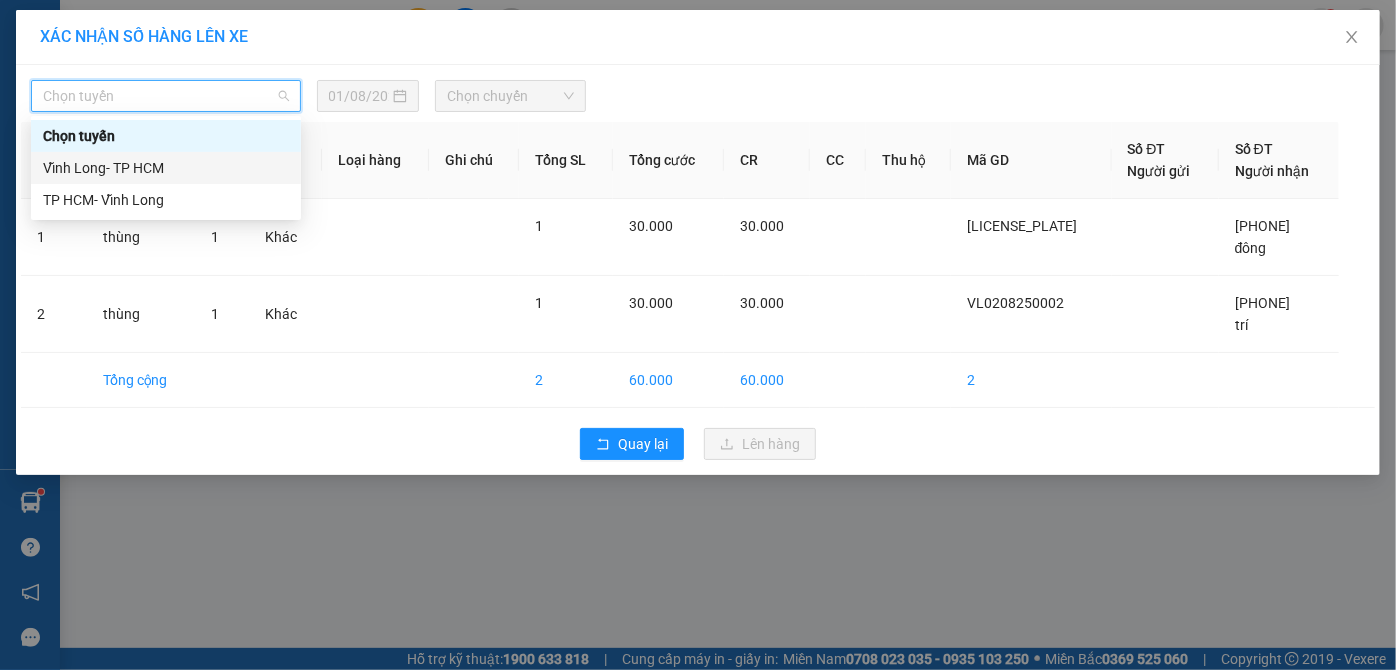 click on "Vĩnh Long- TP HCM" at bounding box center (166, 168) 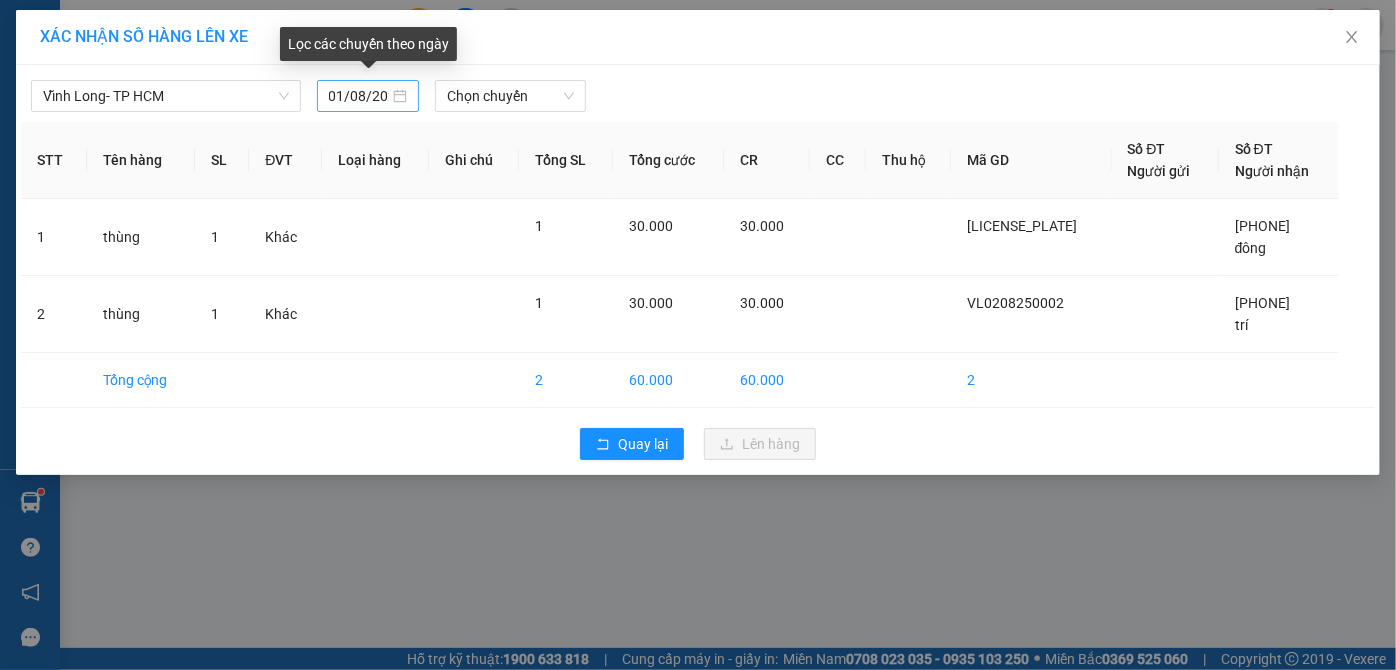 click on "01/08/2025" at bounding box center (359, 96) 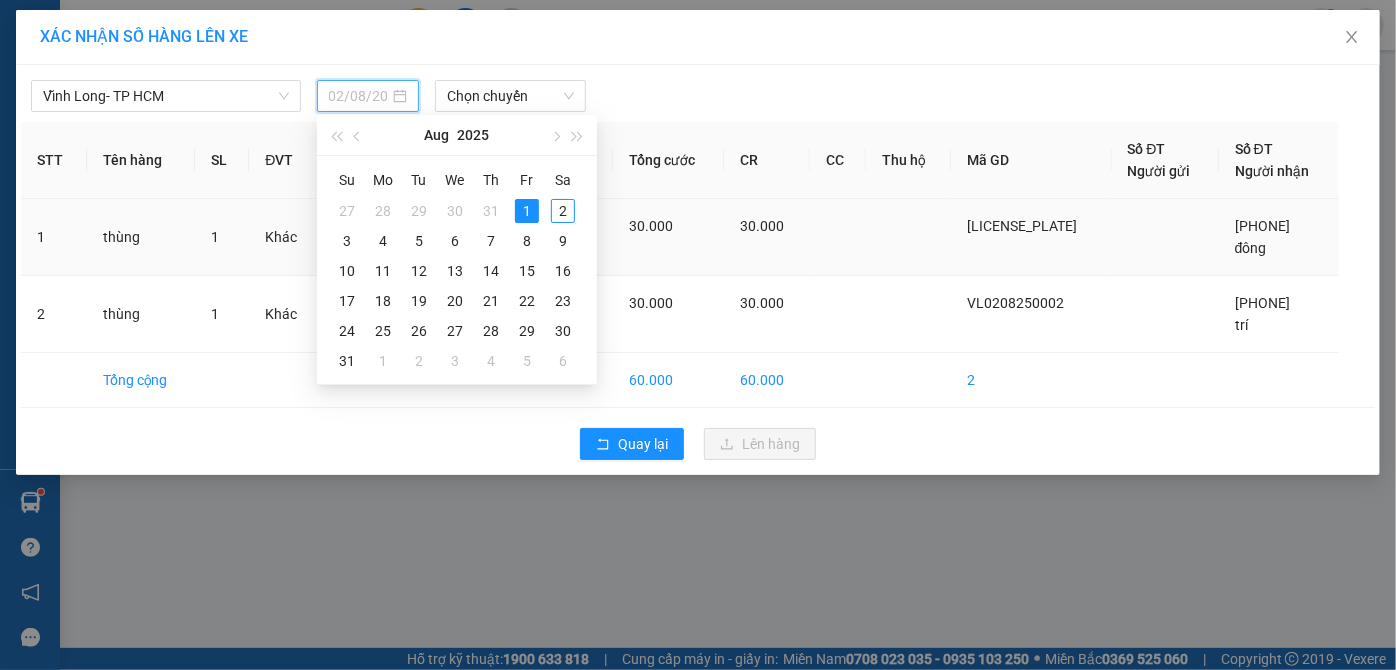 click on "2" at bounding box center (563, 211) 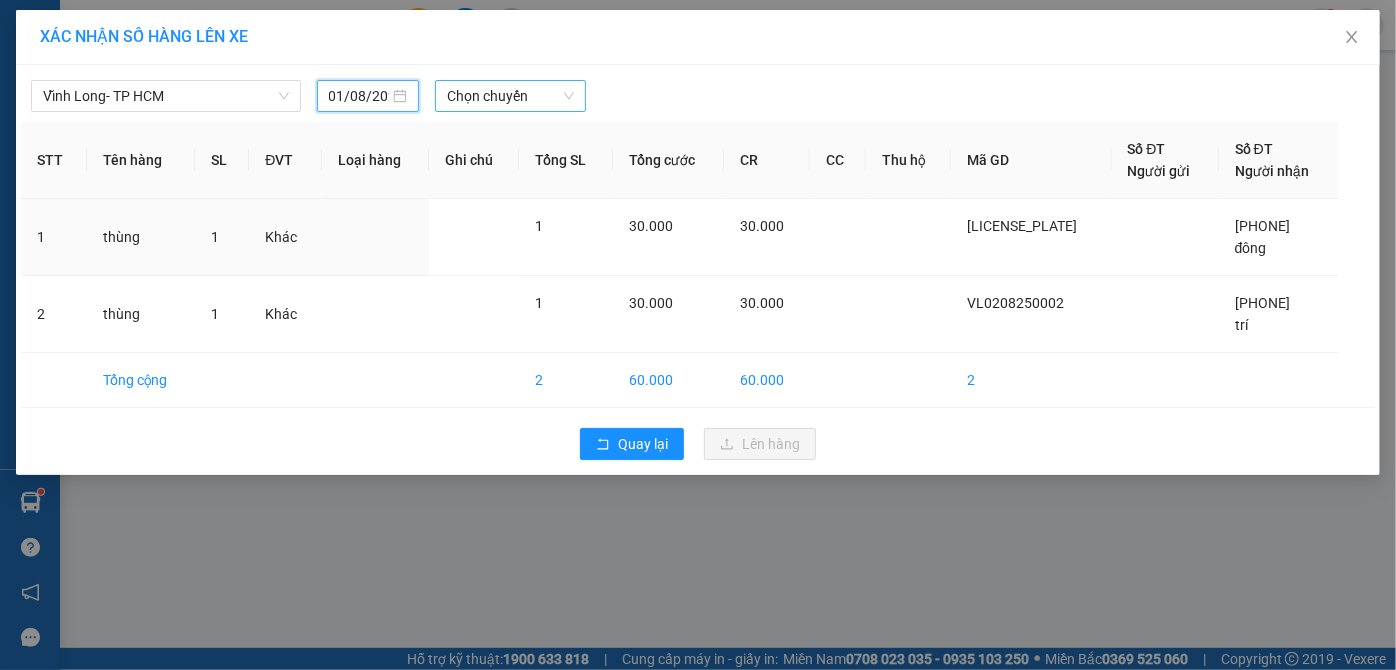 type on "02/08/2025" 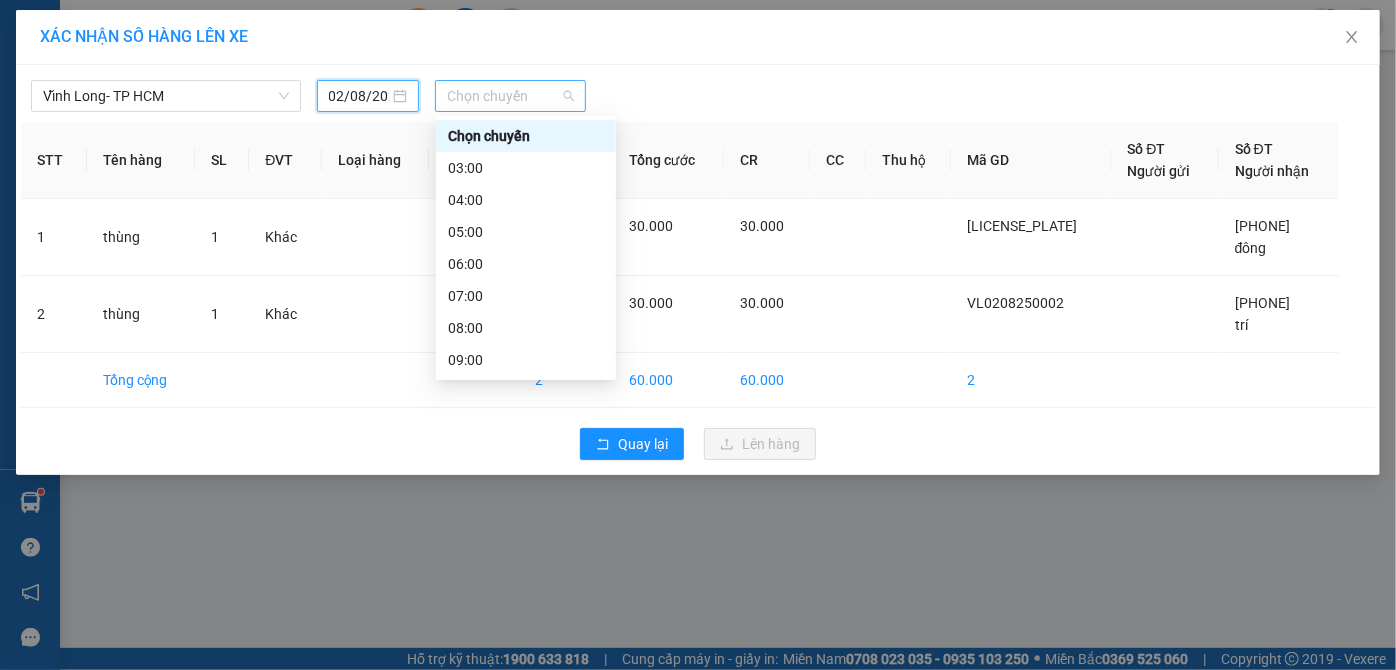 click on "Chọn chuyến" at bounding box center [510, 96] 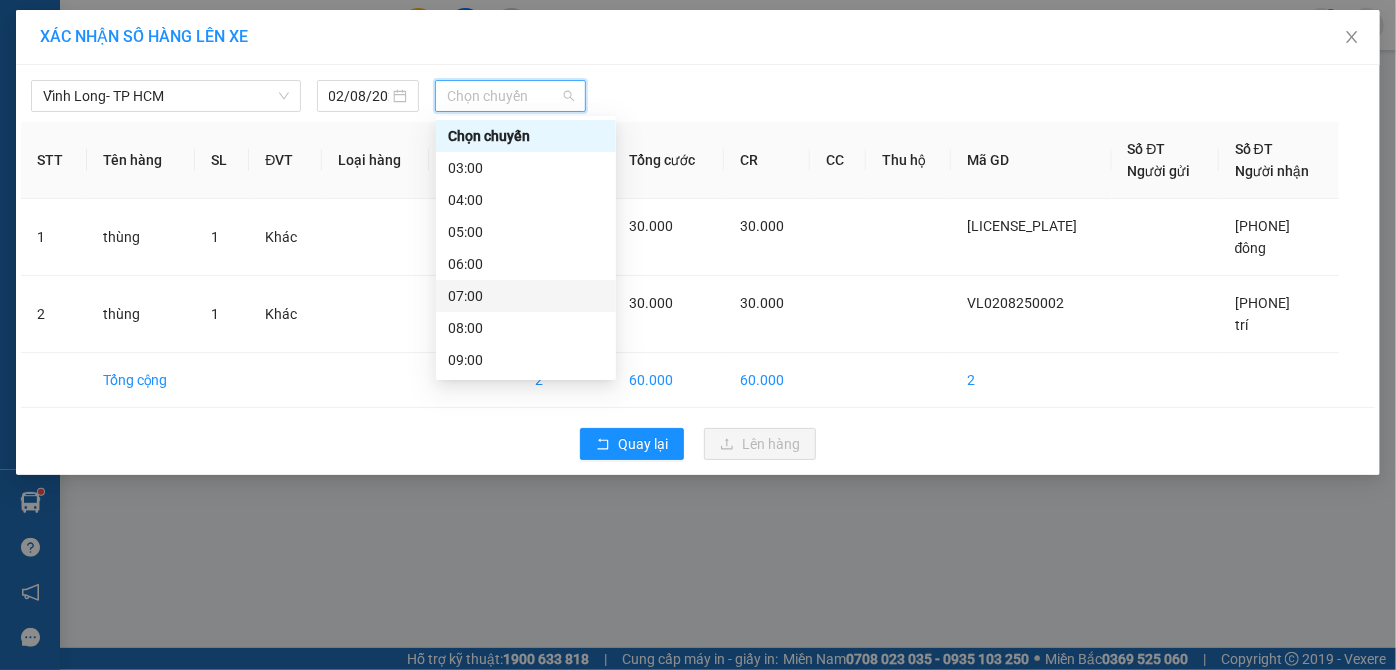 click on "07:00" at bounding box center (526, 296) 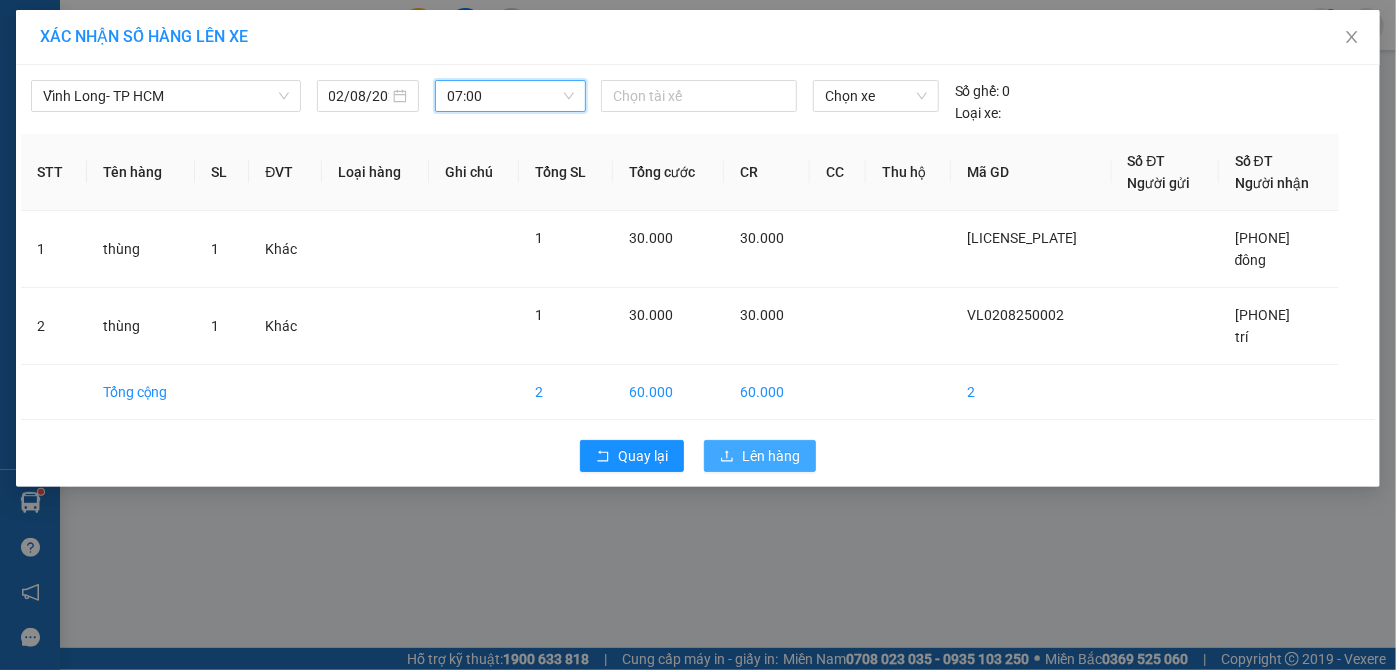 click on "Lên hàng" at bounding box center (771, 456) 